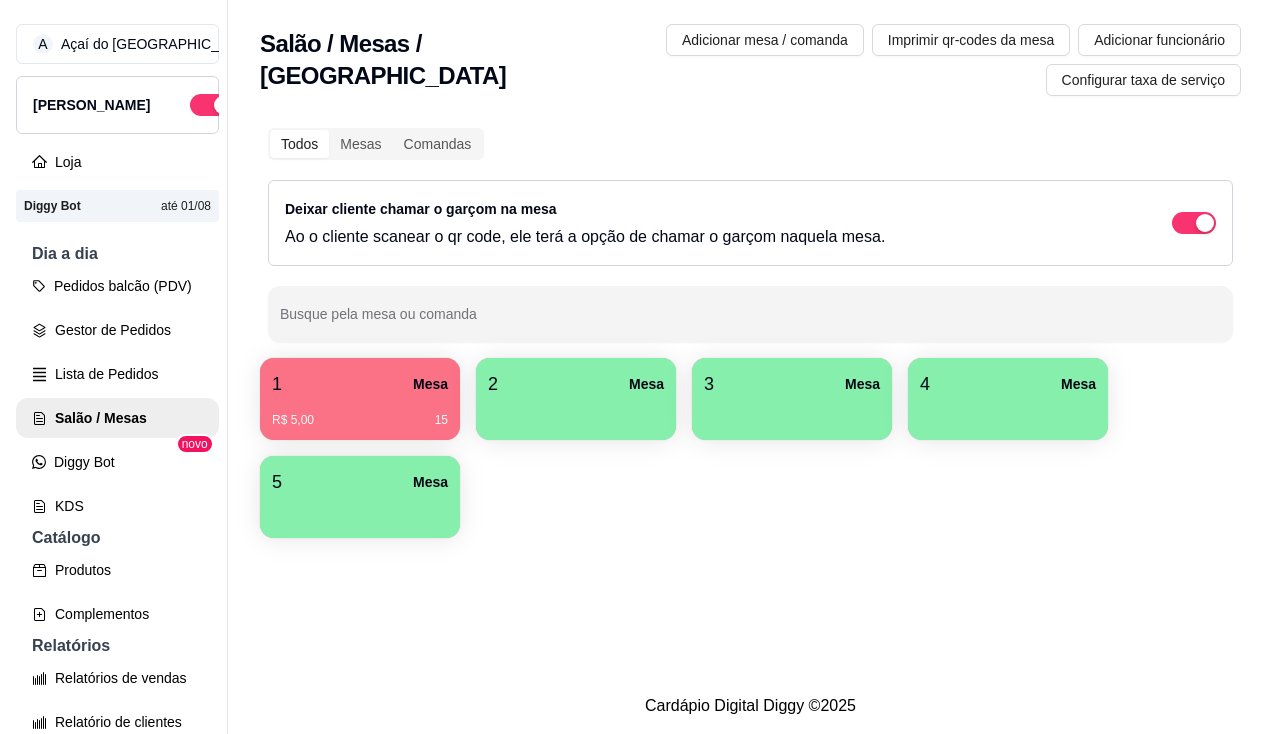 scroll, scrollTop: 0, scrollLeft: 0, axis: both 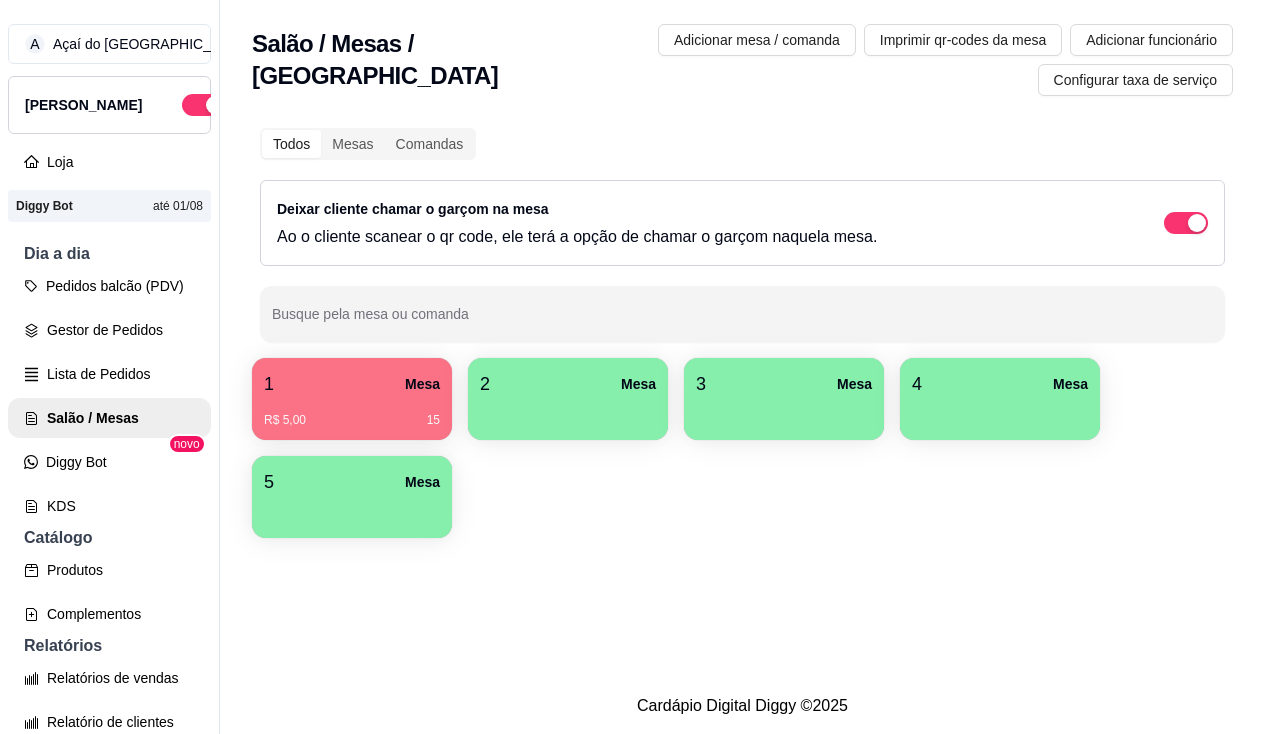 click on "Mesa" at bounding box center [638, 384] 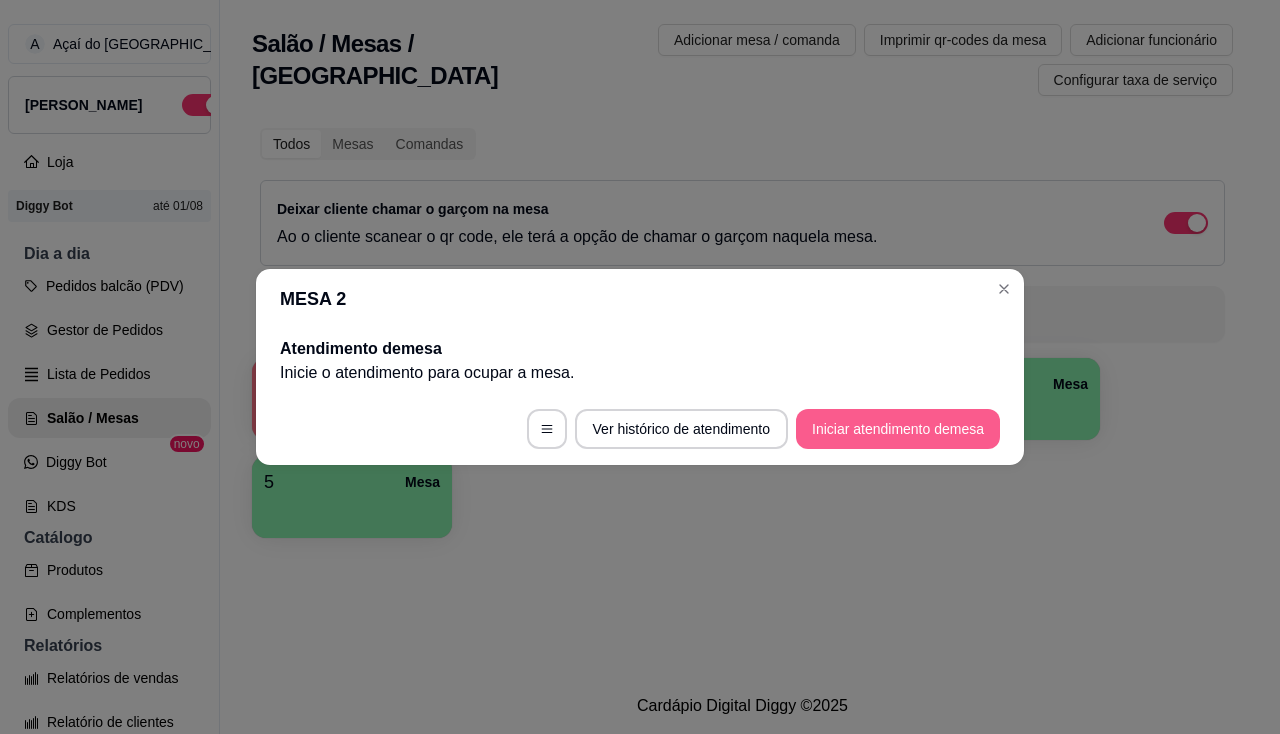 click on "Iniciar atendimento de  mesa" at bounding box center (898, 429) 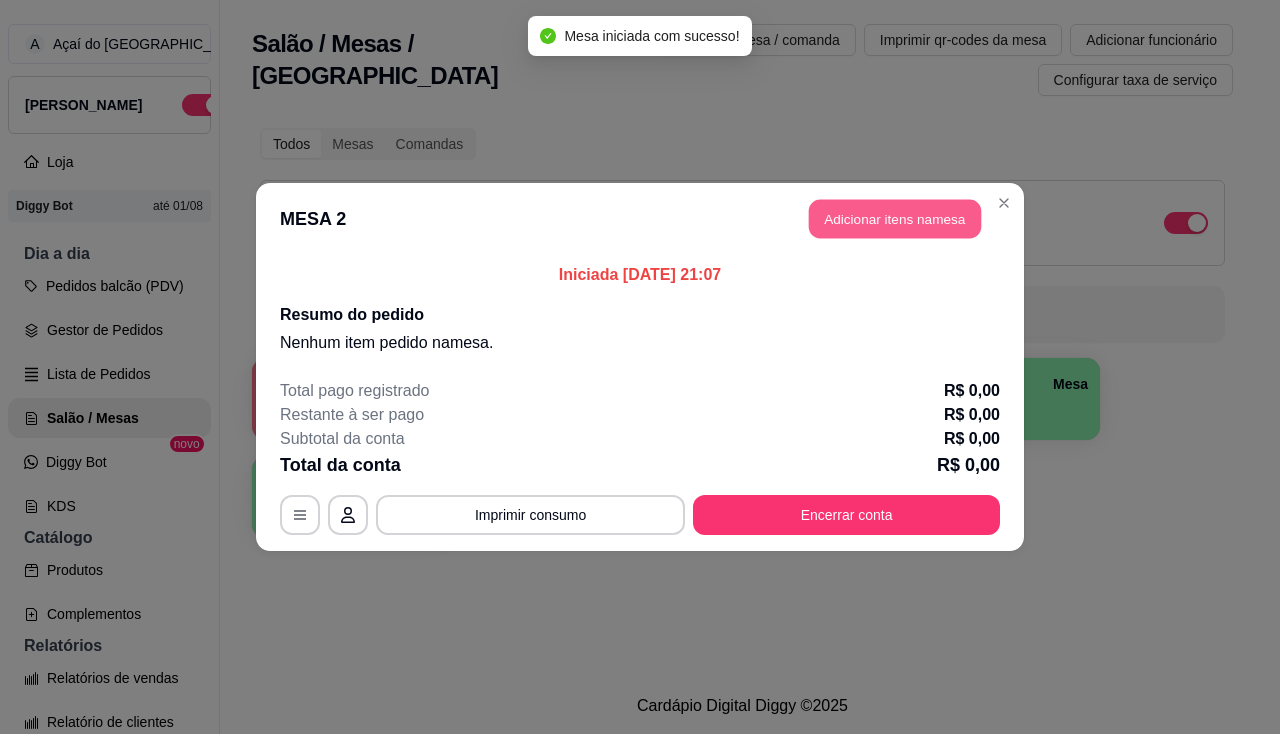 click on "Adicionar itens na  mesa" at bounding box center [895, 219] 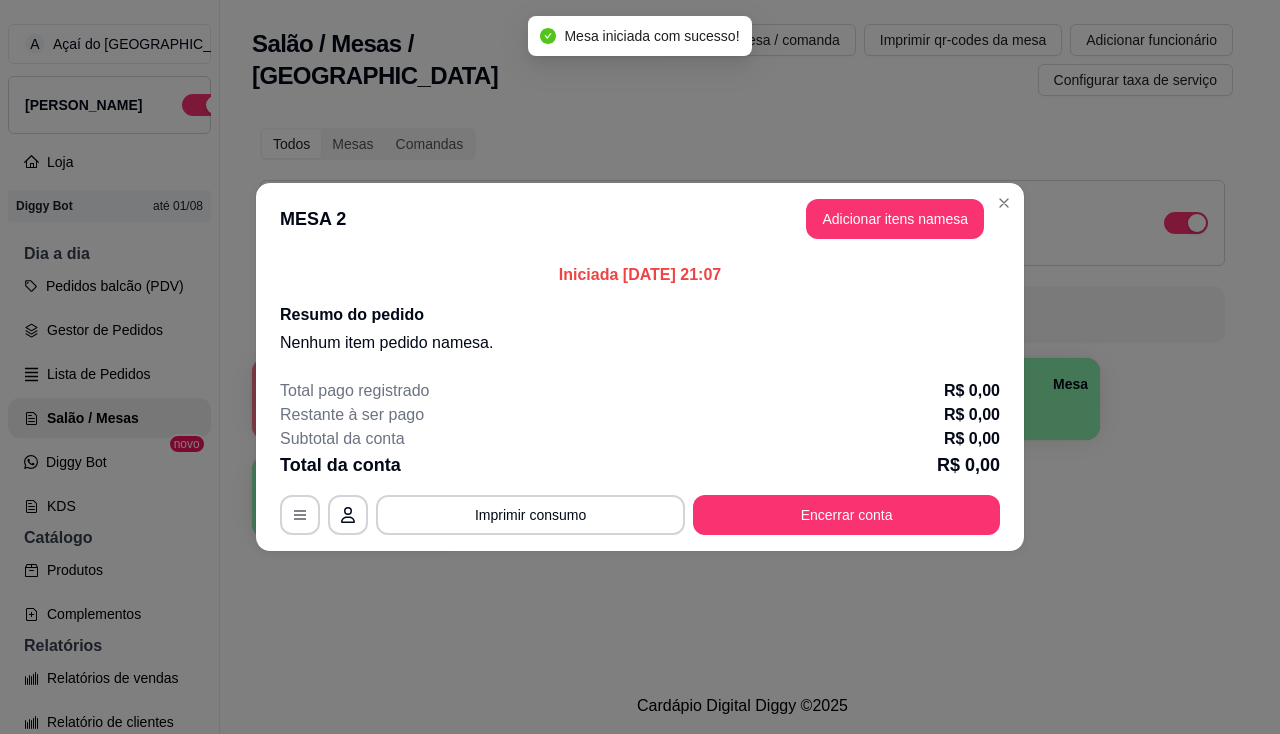 click on "Adicionar itens na  mesa" at bounding box center [895, 219] 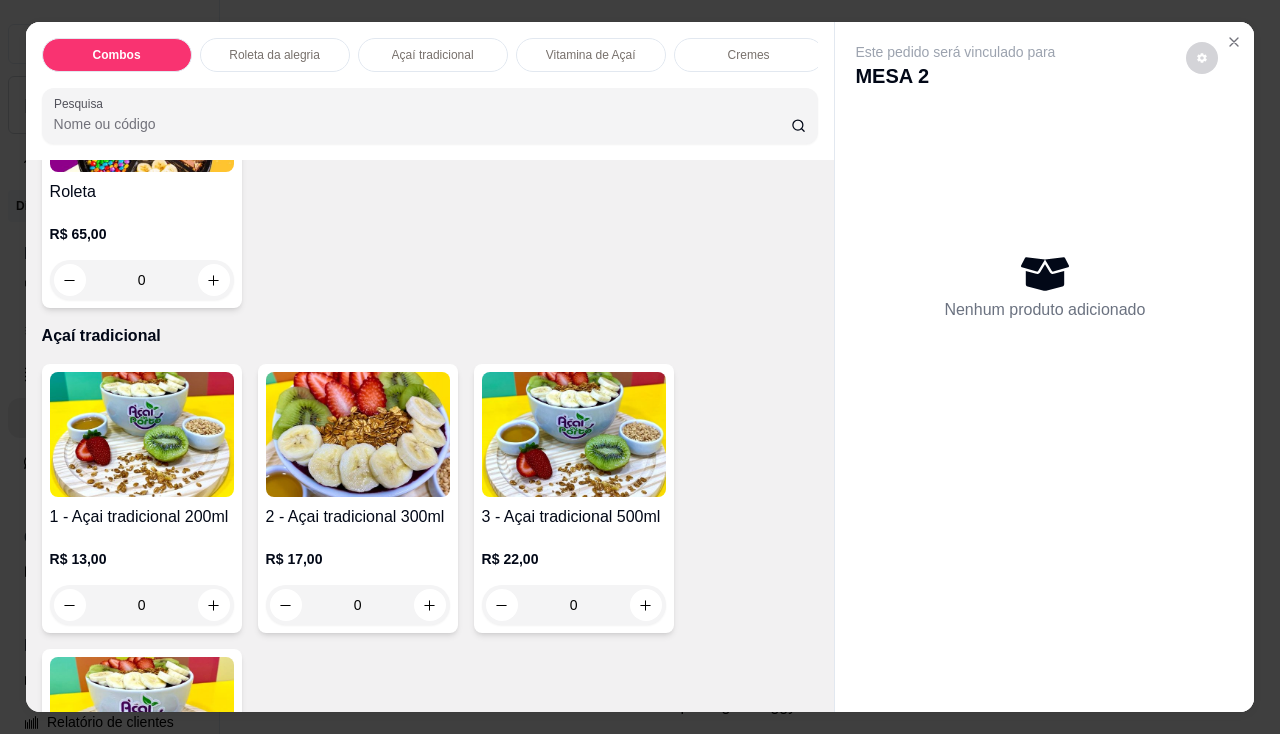 scroll, scrollTop: 900, scrollLeft: 0, axis: vertical 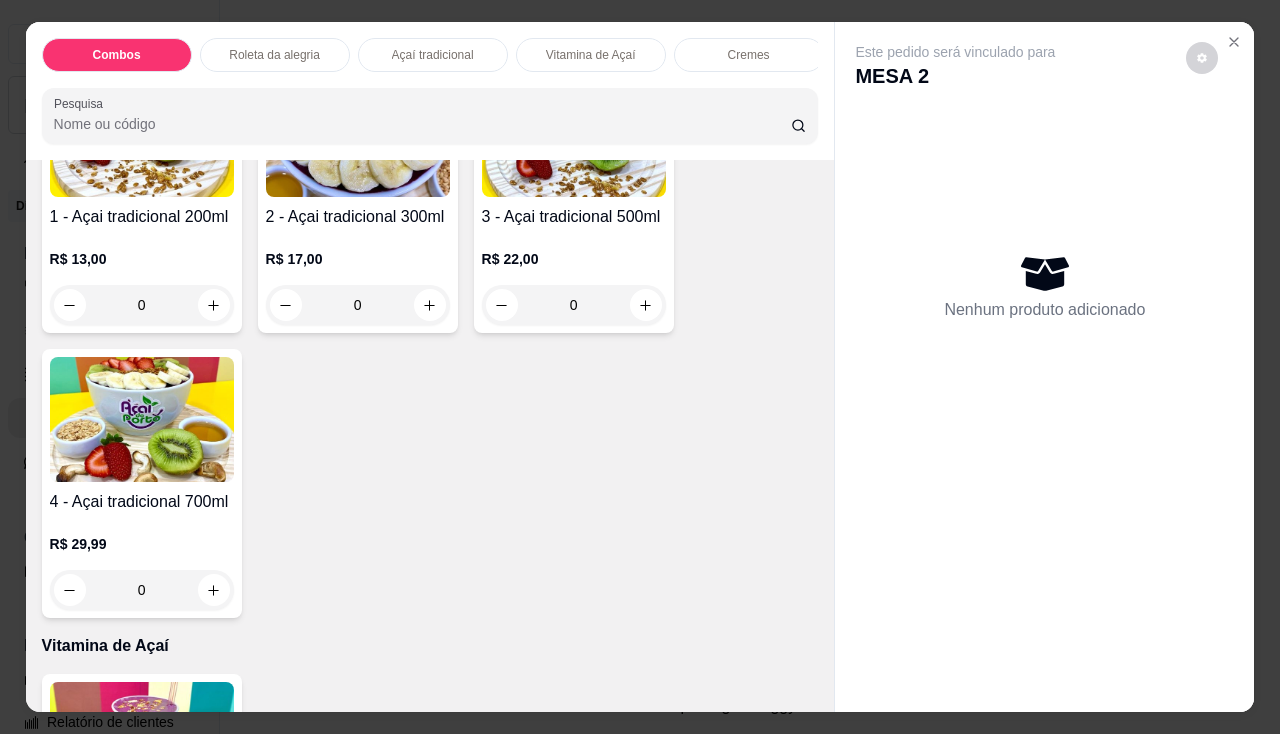click at bounding box center [574, 134] 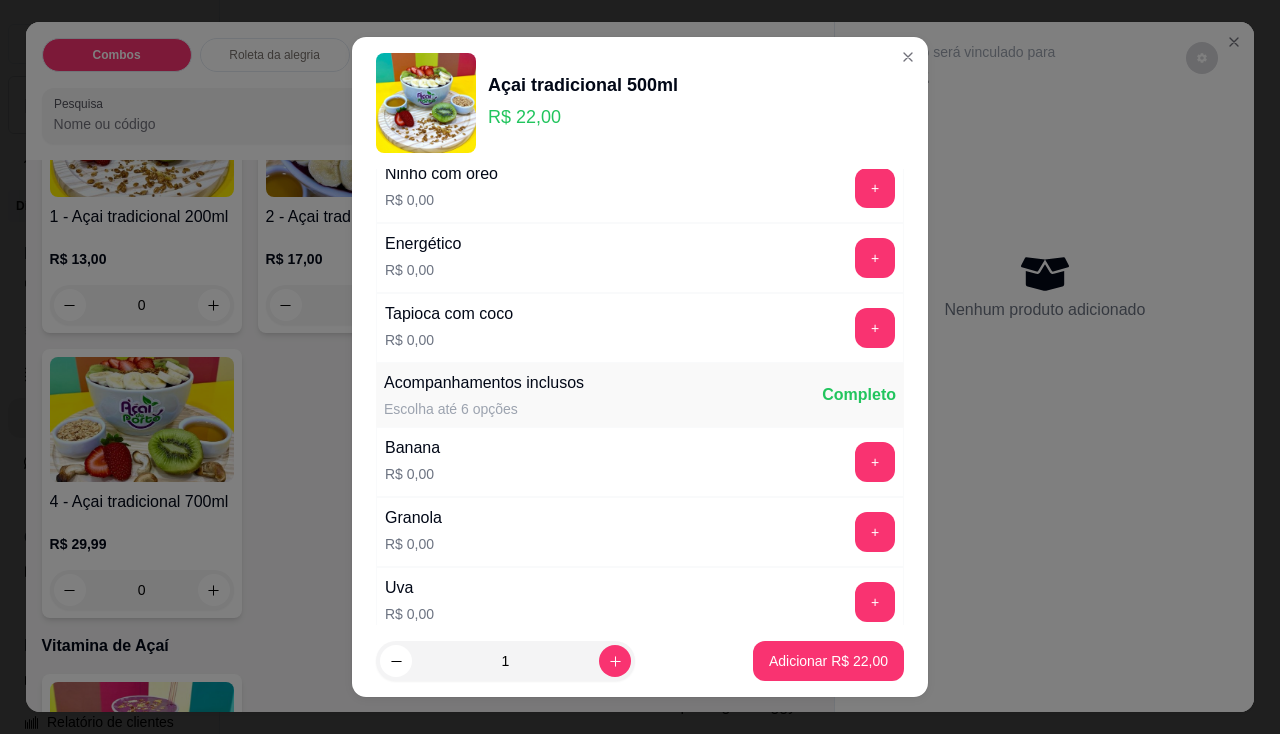 scroll, scrollTop: 400, scrollLeft: 0, axis: vertical 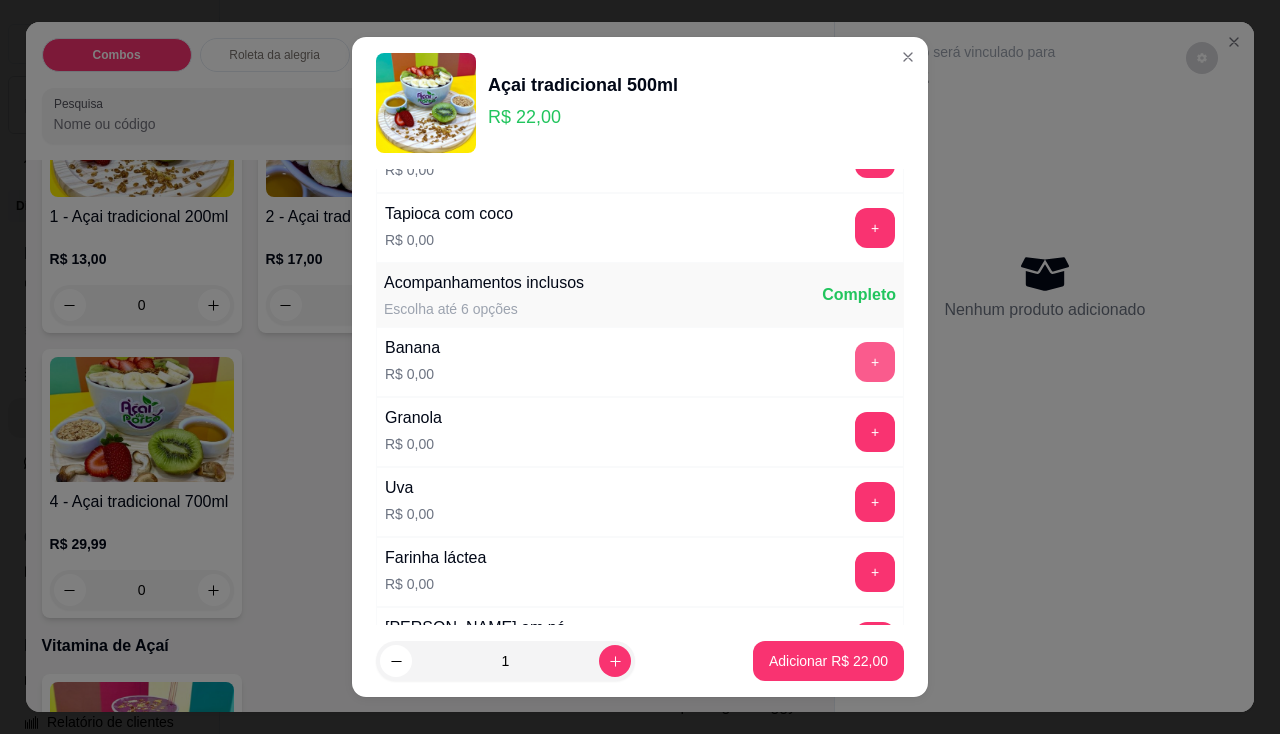 click on "+" at bounding box center (875, 362) 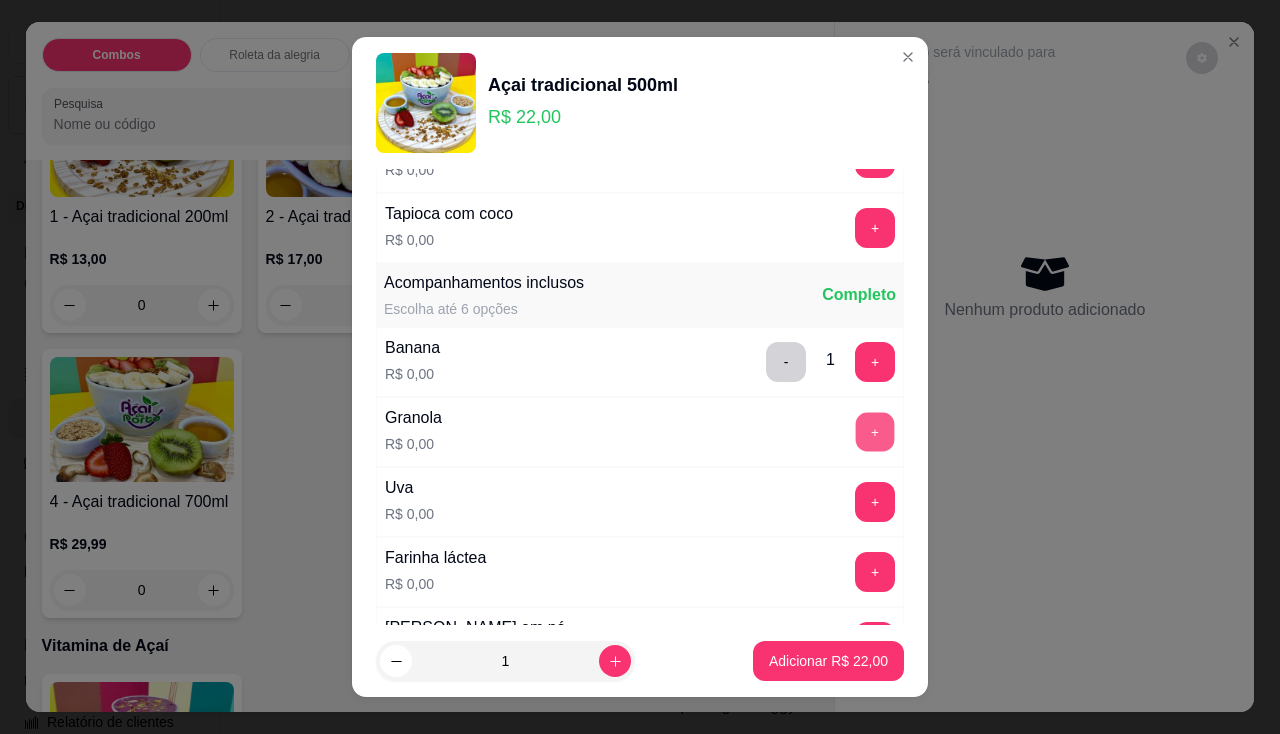 click on "+" at bounding box center [875, 431] 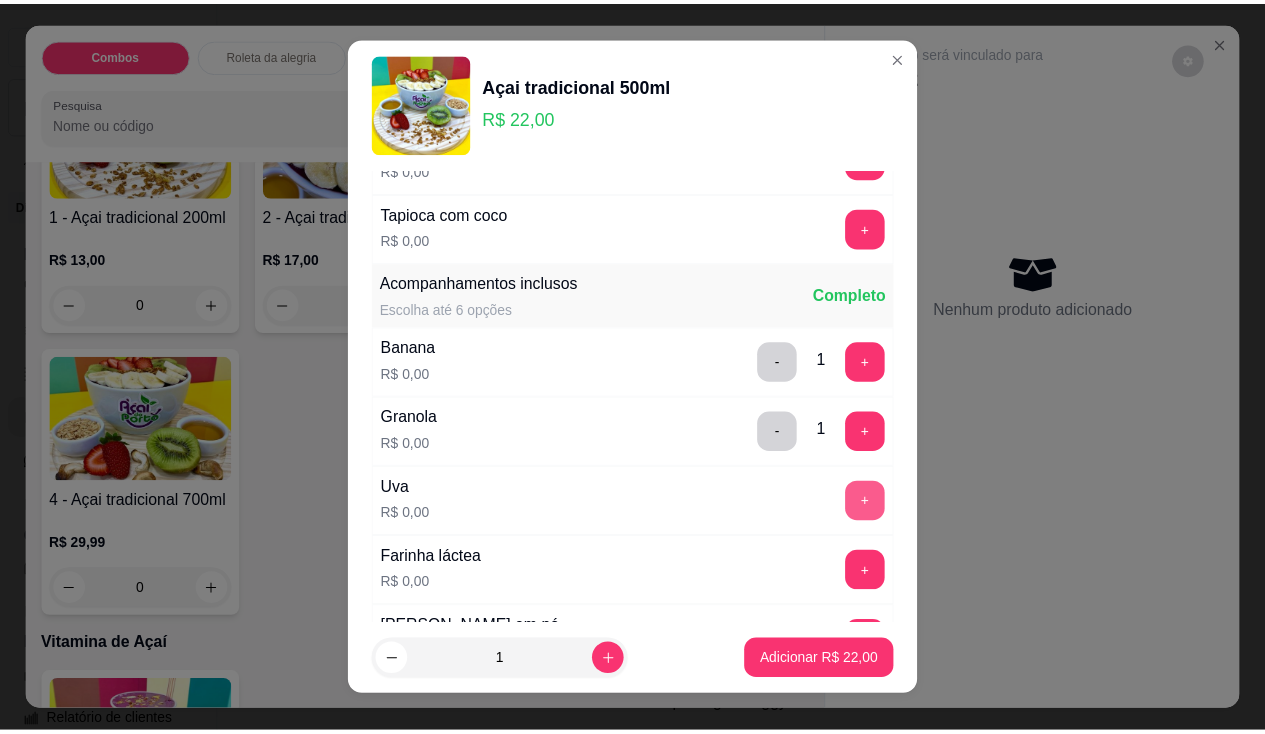 scroll, scrollTop: 600, scrollLeft: 0, axis: vertical 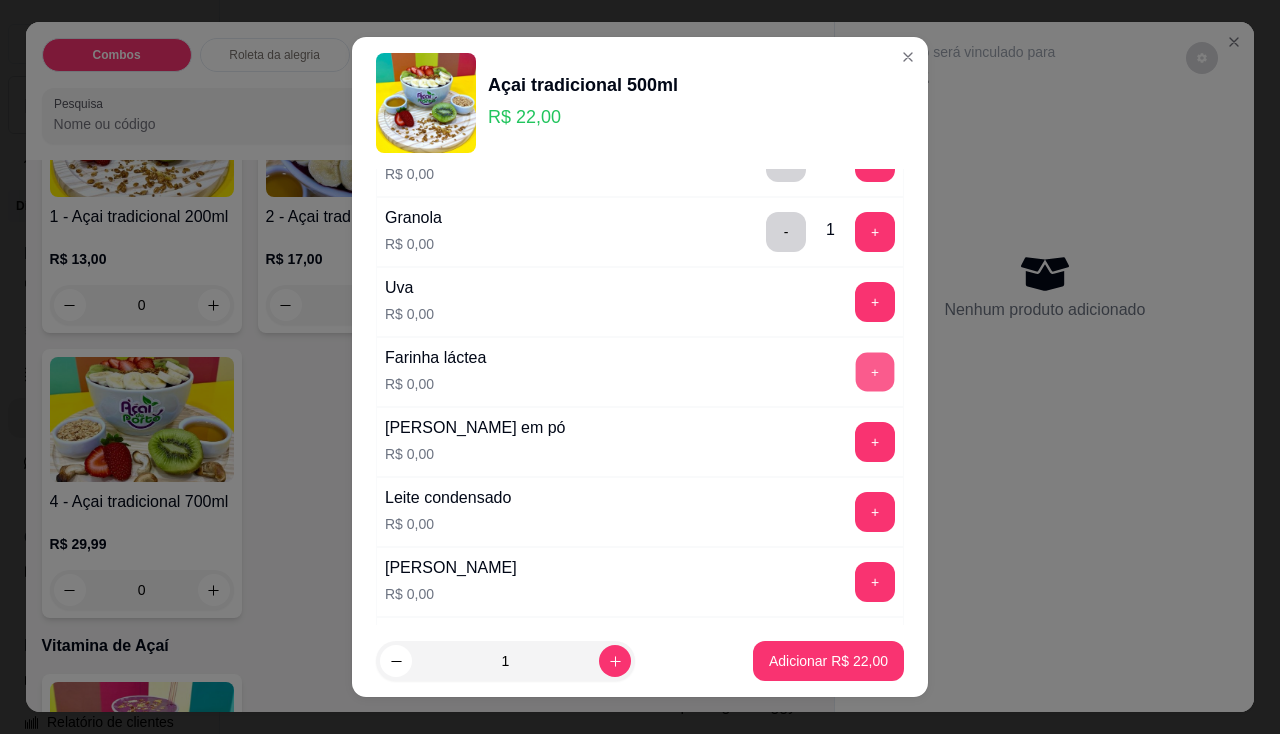click on "+" at bounding box center [875, 371] 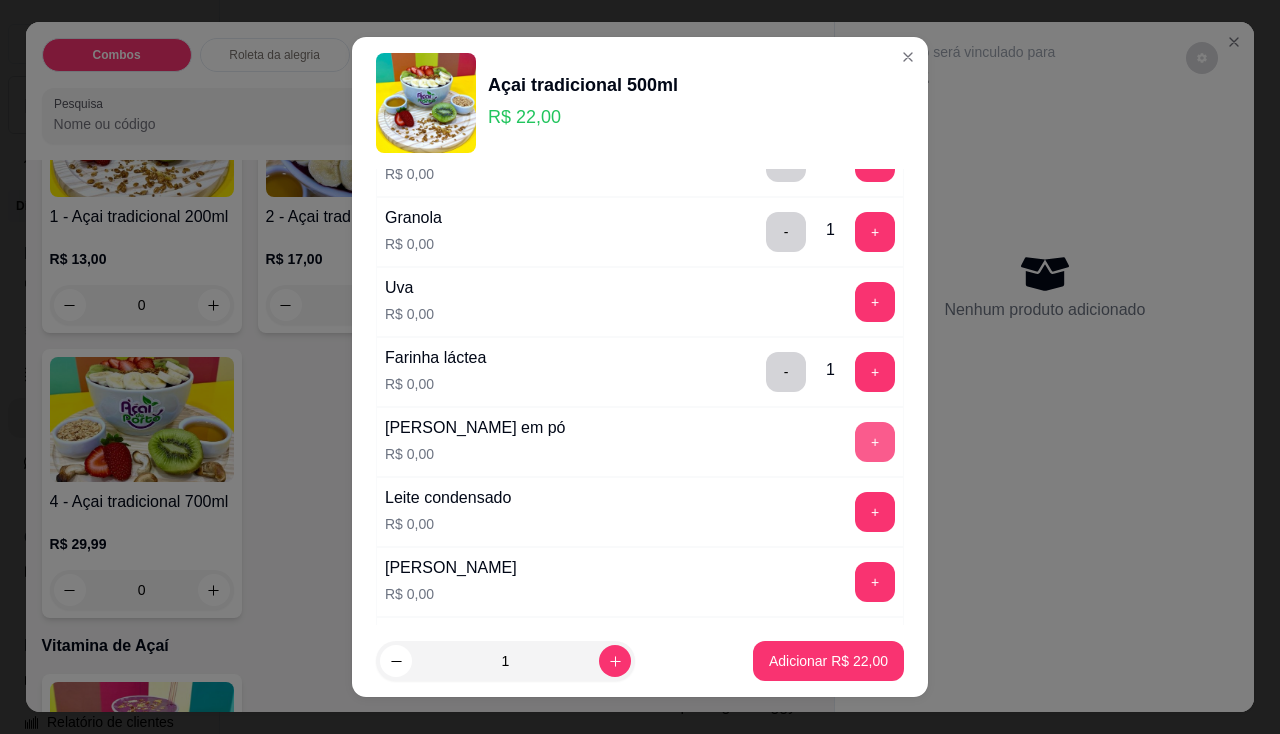 click on "+" at bounding box center [875, 442] 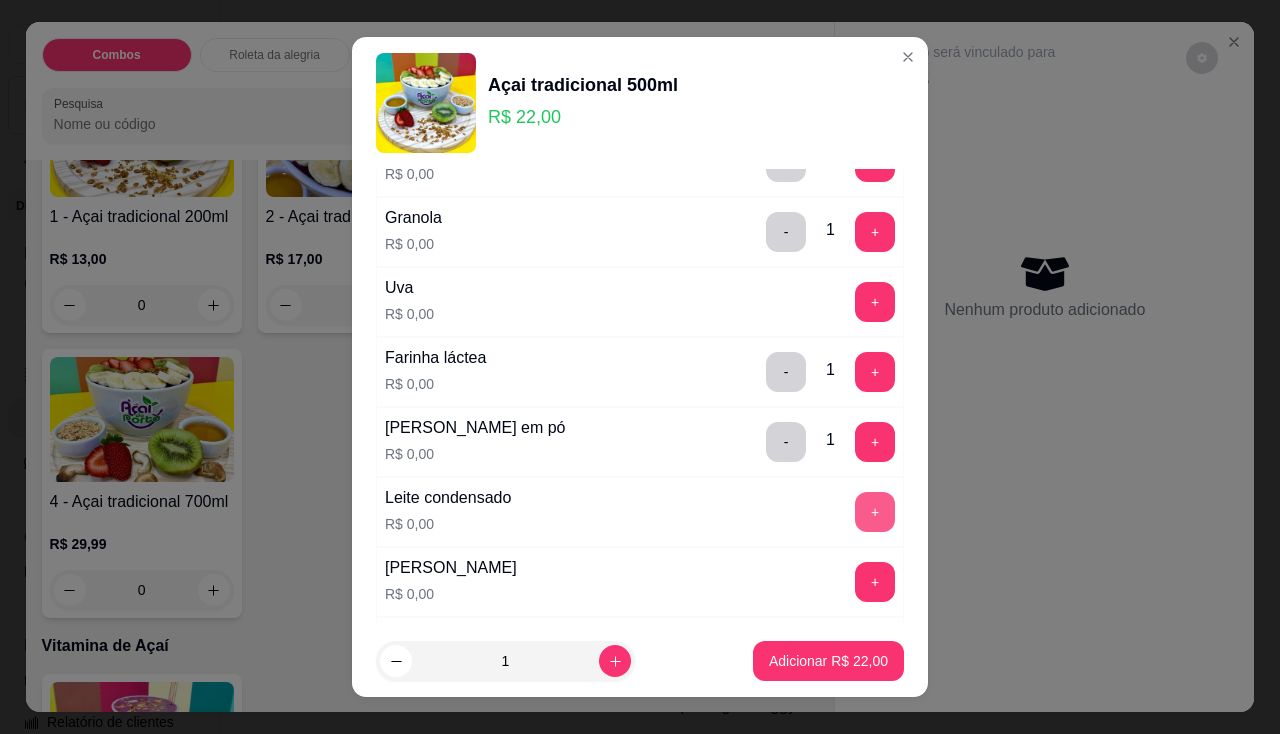 click on "+" at bounding box center [875, 512] 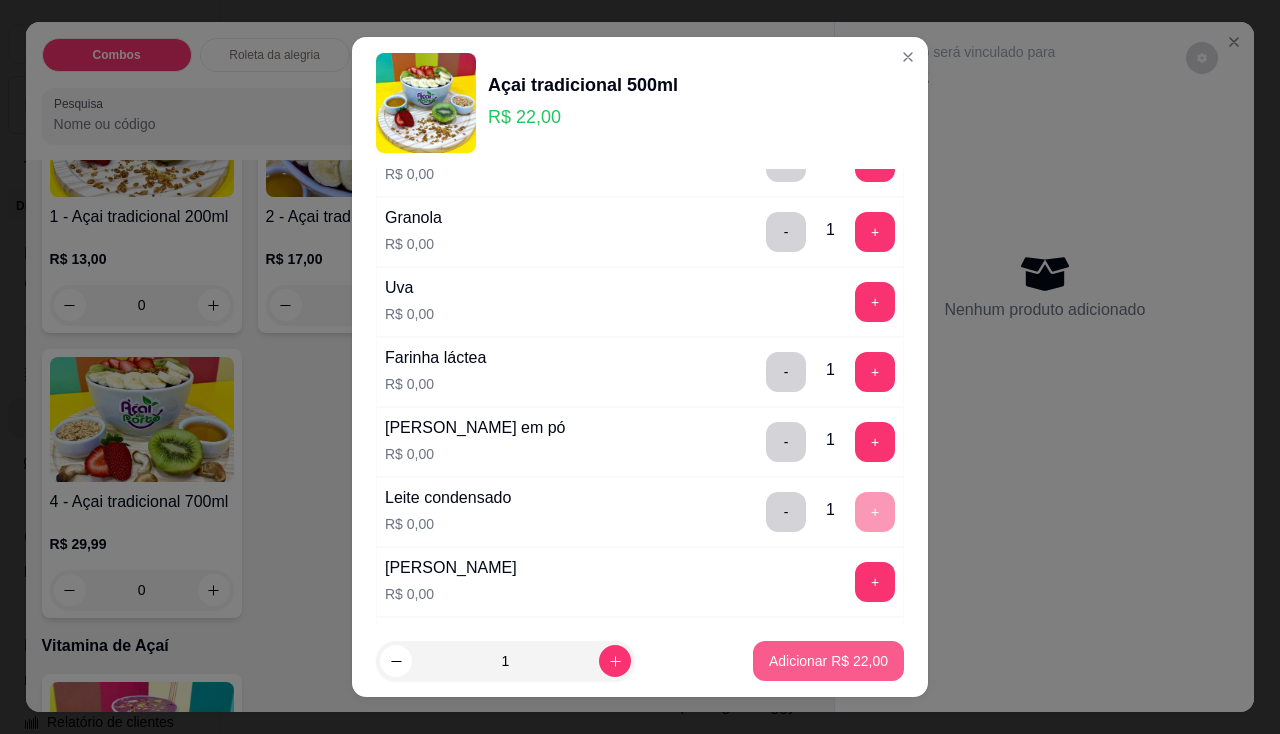 click on "Adicionar   R$ 22,00" at bounding box center (828, 661) 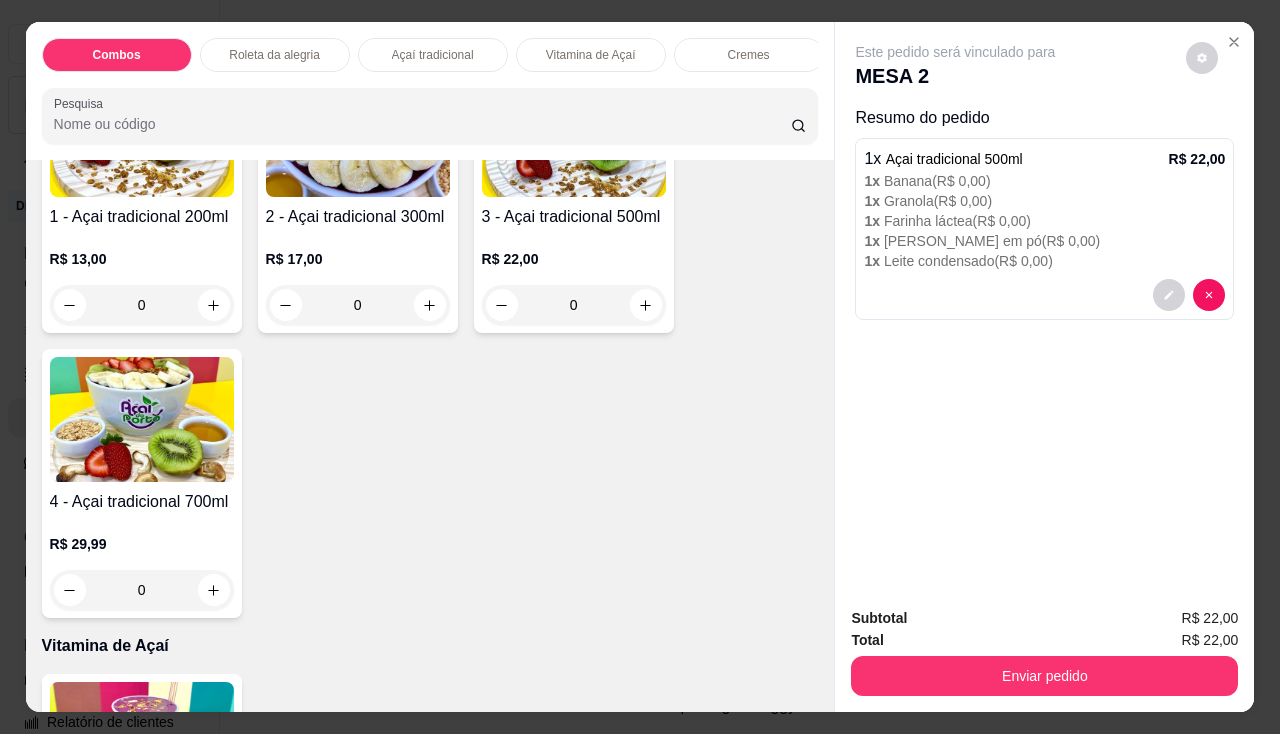 click on "Total R$ 22,00" at bounding box center [1044, 640] 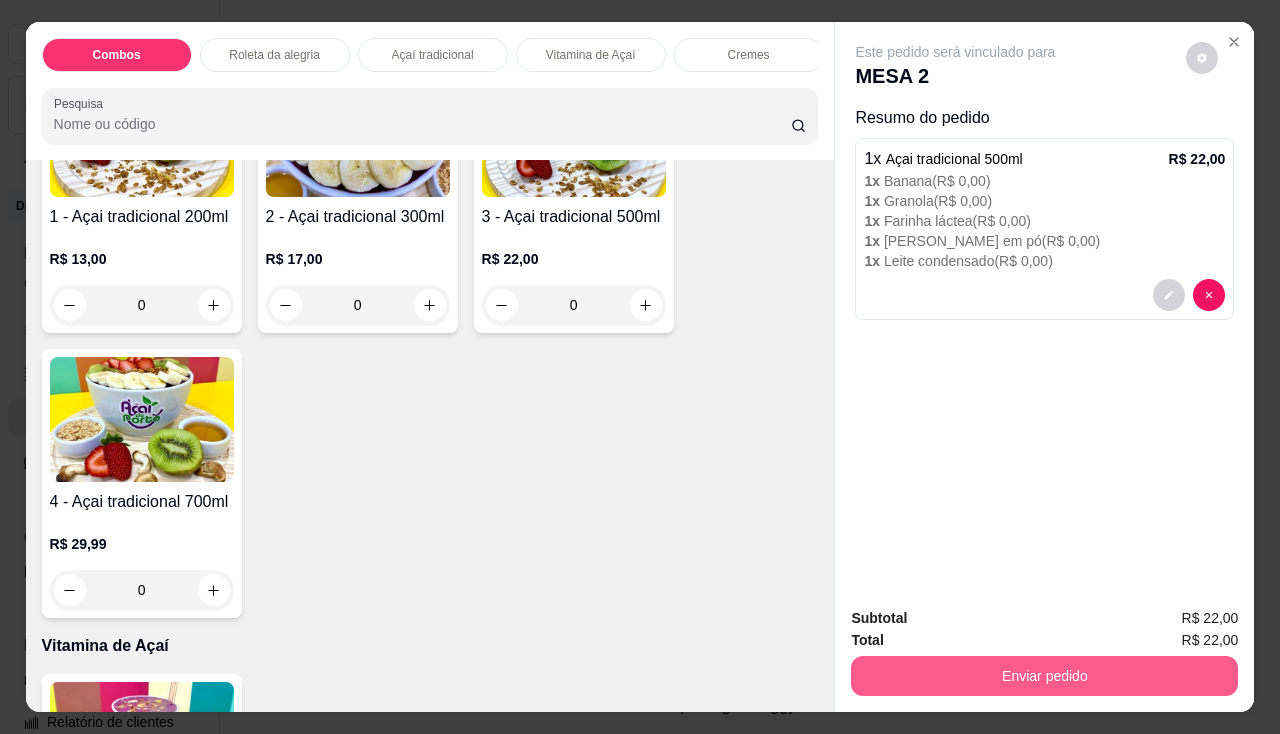 click on "Enviar pedido" at bounding box center (1044, 676) 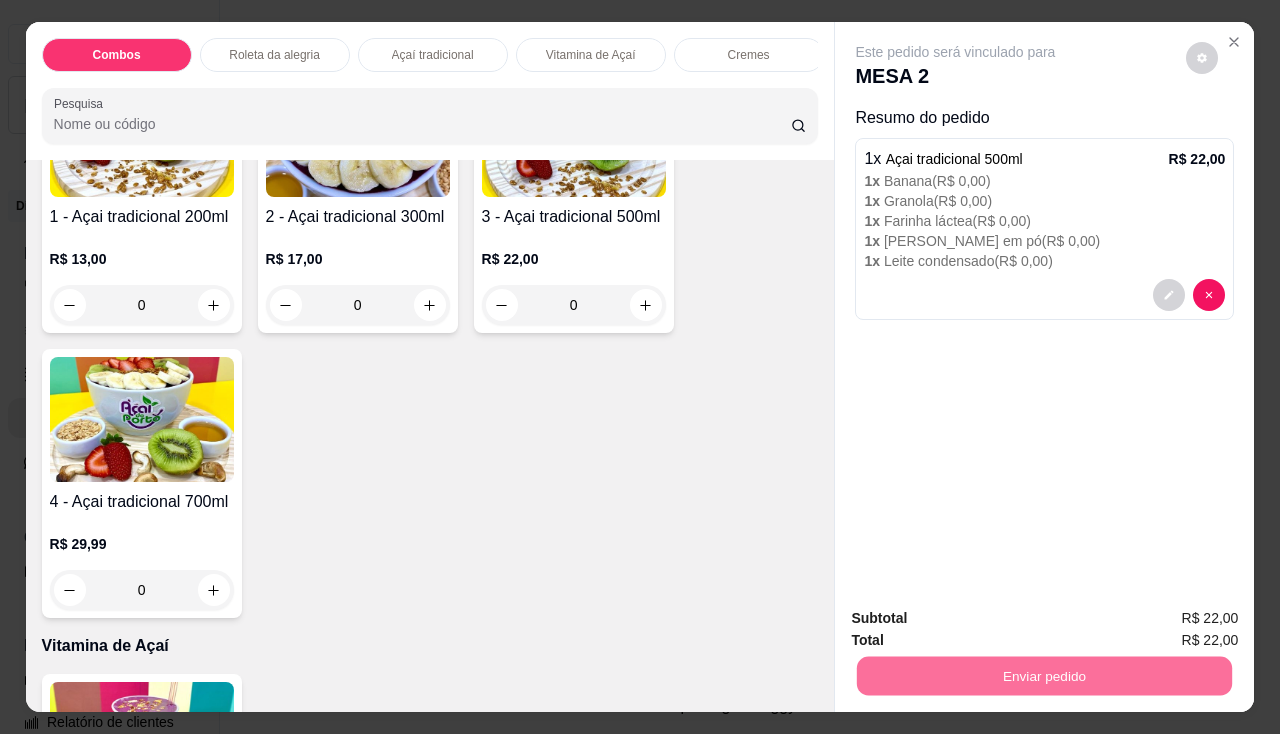 click on "Não registrar e enviar pedido" at bounding box center [979, 619] 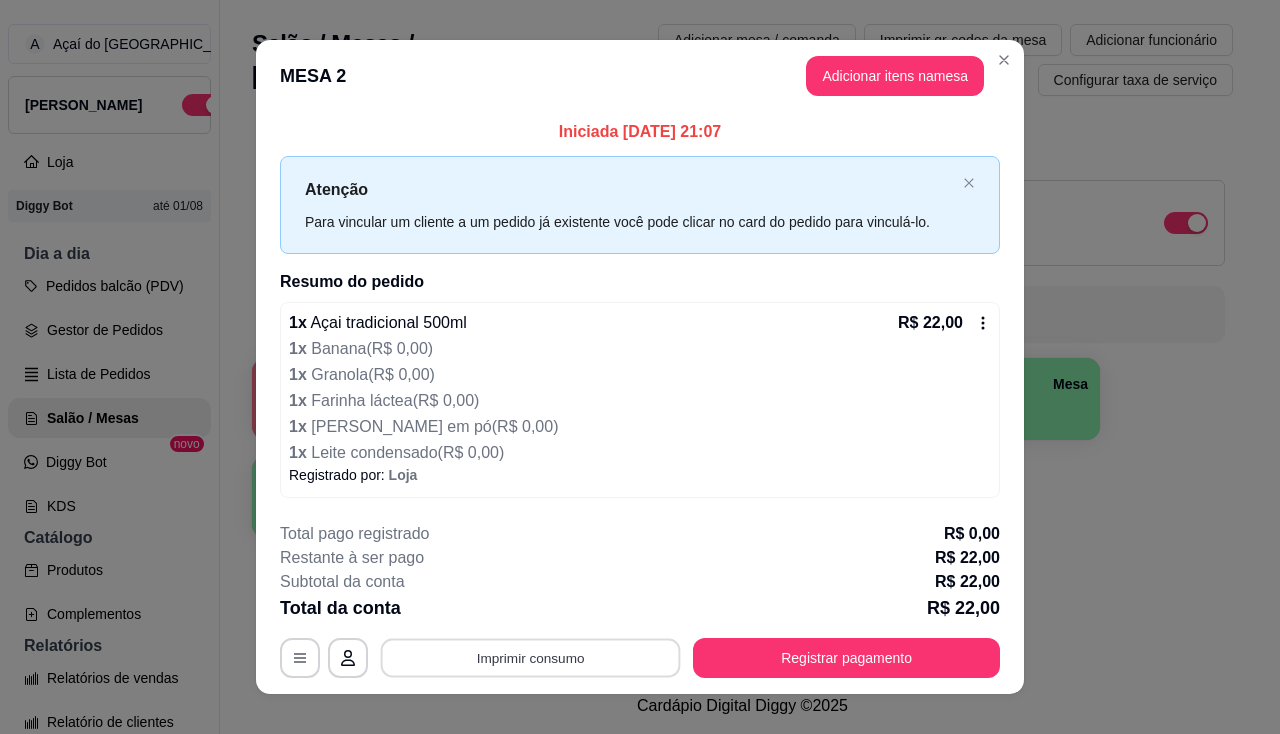 click on "Imprimir consumo" at bounding box center (531, 657) 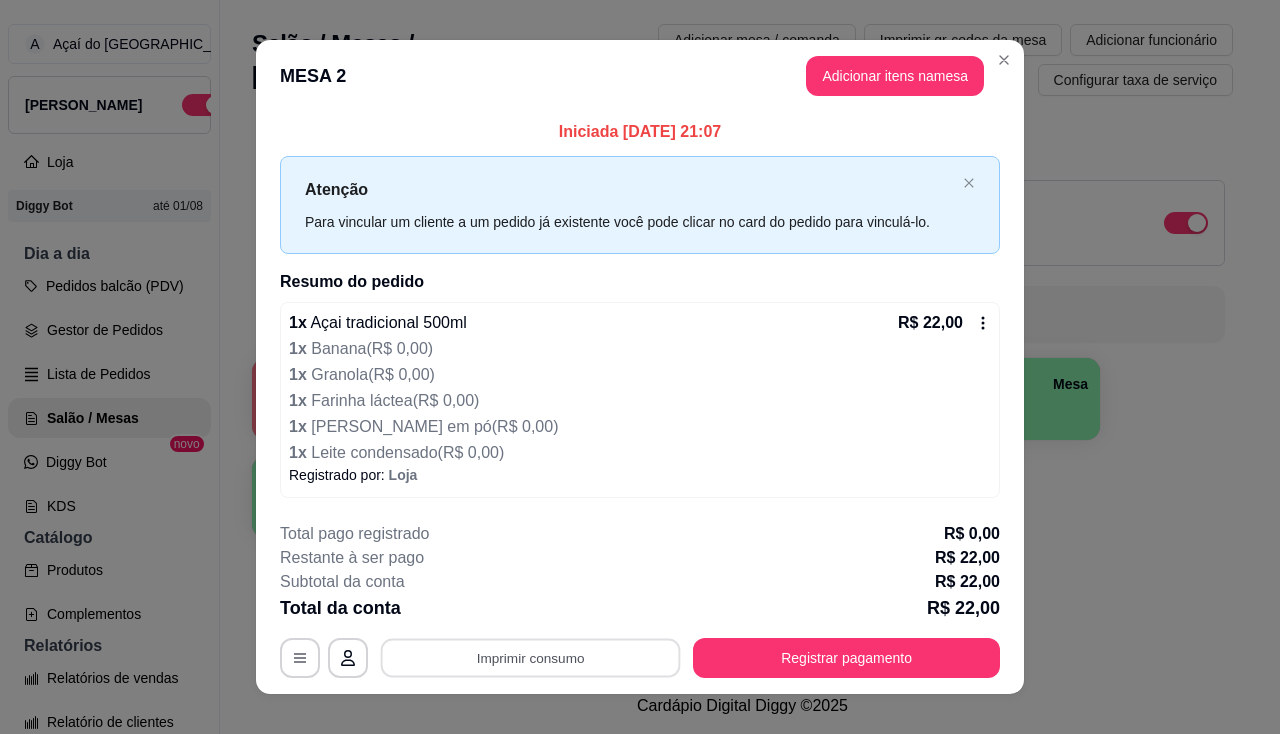 click on "**********" at bounding box center (640, 367) 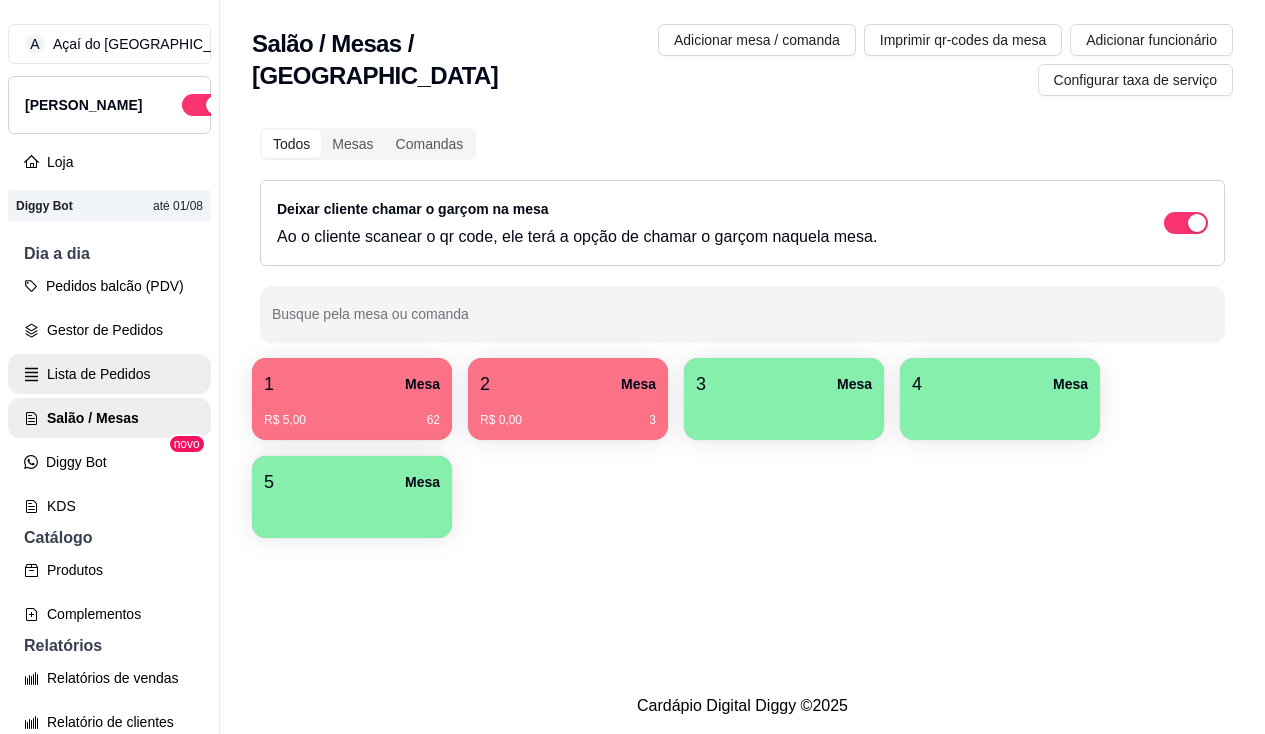 click on "Lista de Pedidos" at bounding box center [109, 374] 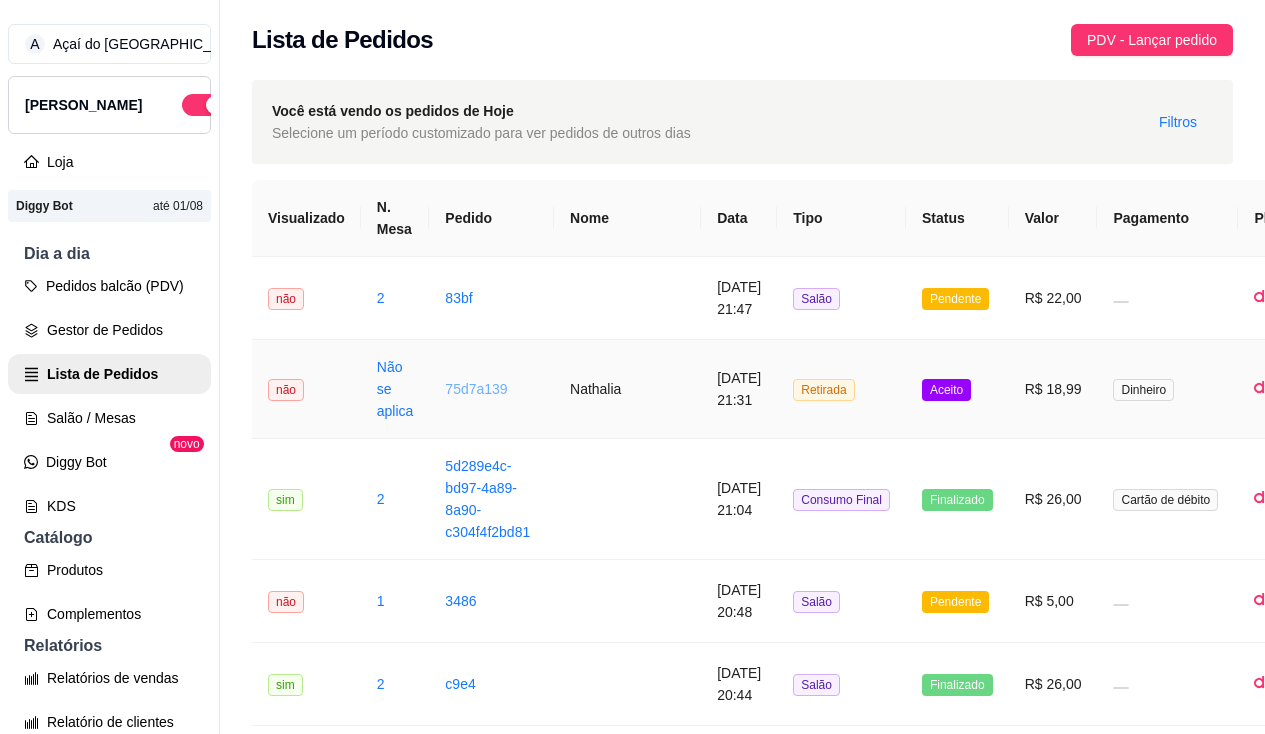 click on "75d7a139" at bounding box center (476, 389) 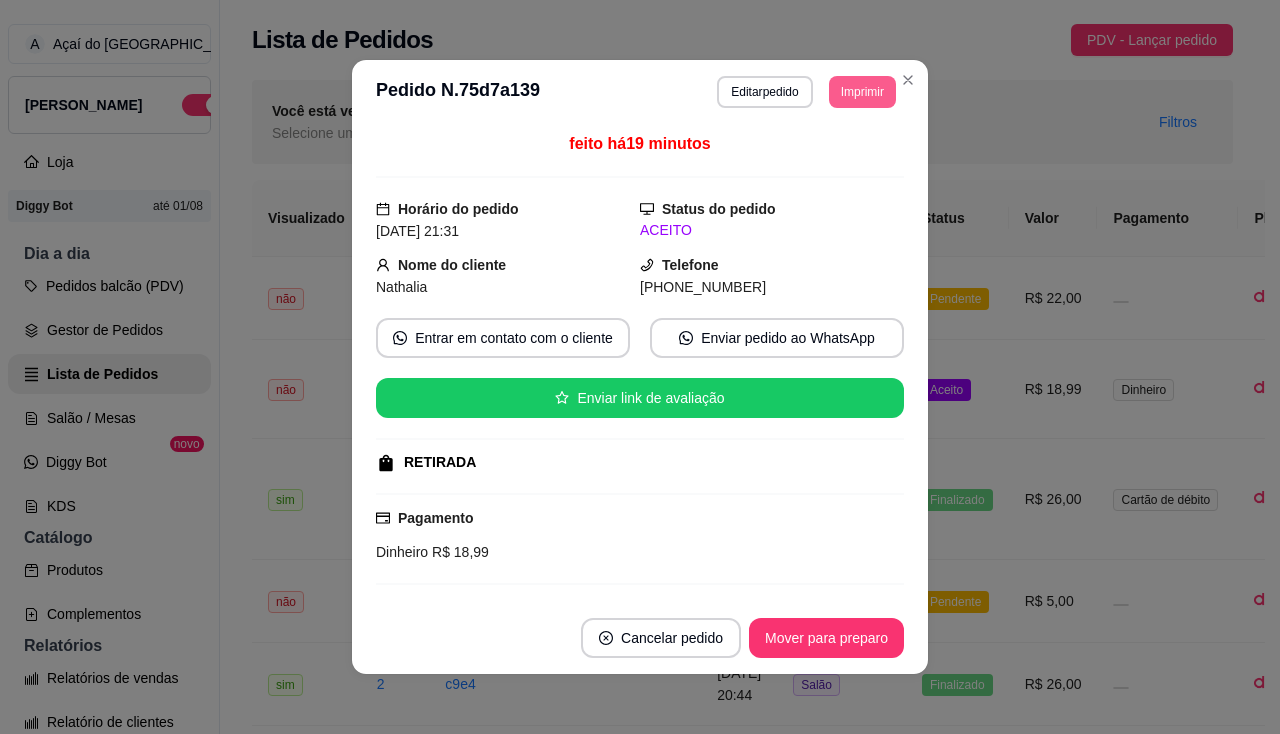 click on "Imprimir" at bounding box center (862, 92) 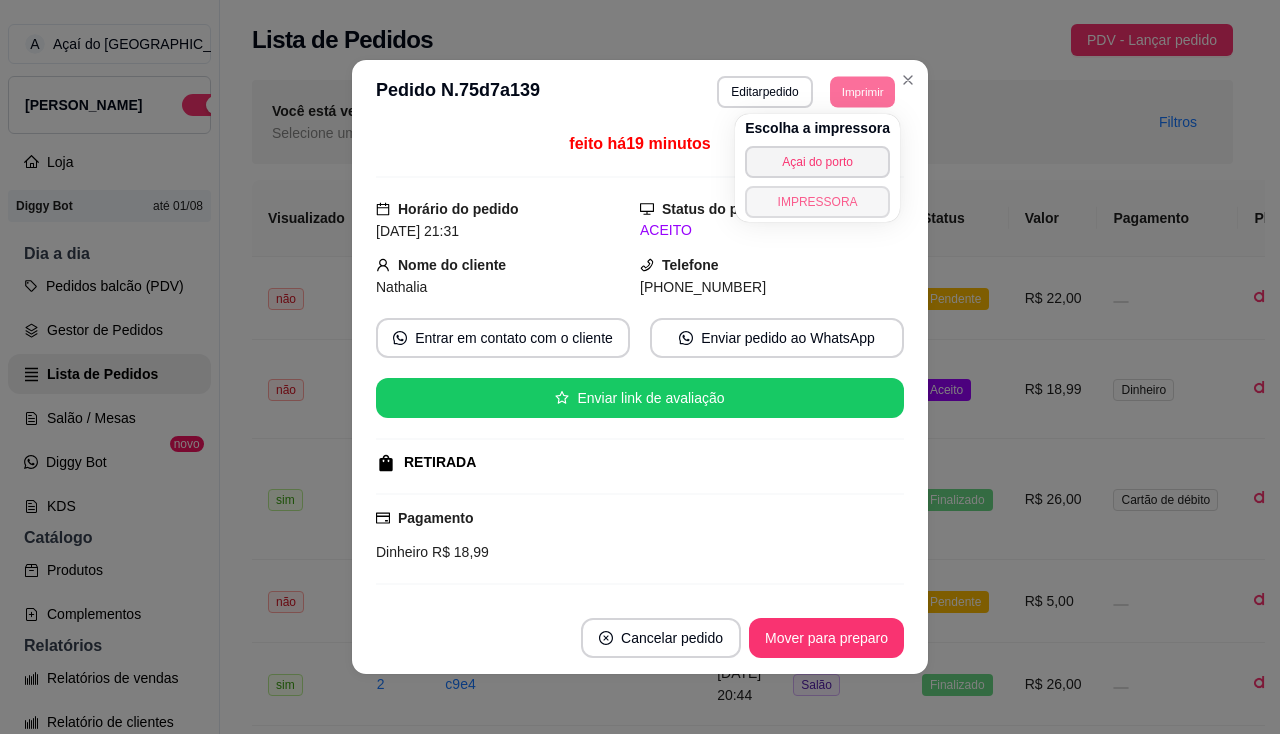 click on "IMPRESSORA" at bounding box center [817, 202] 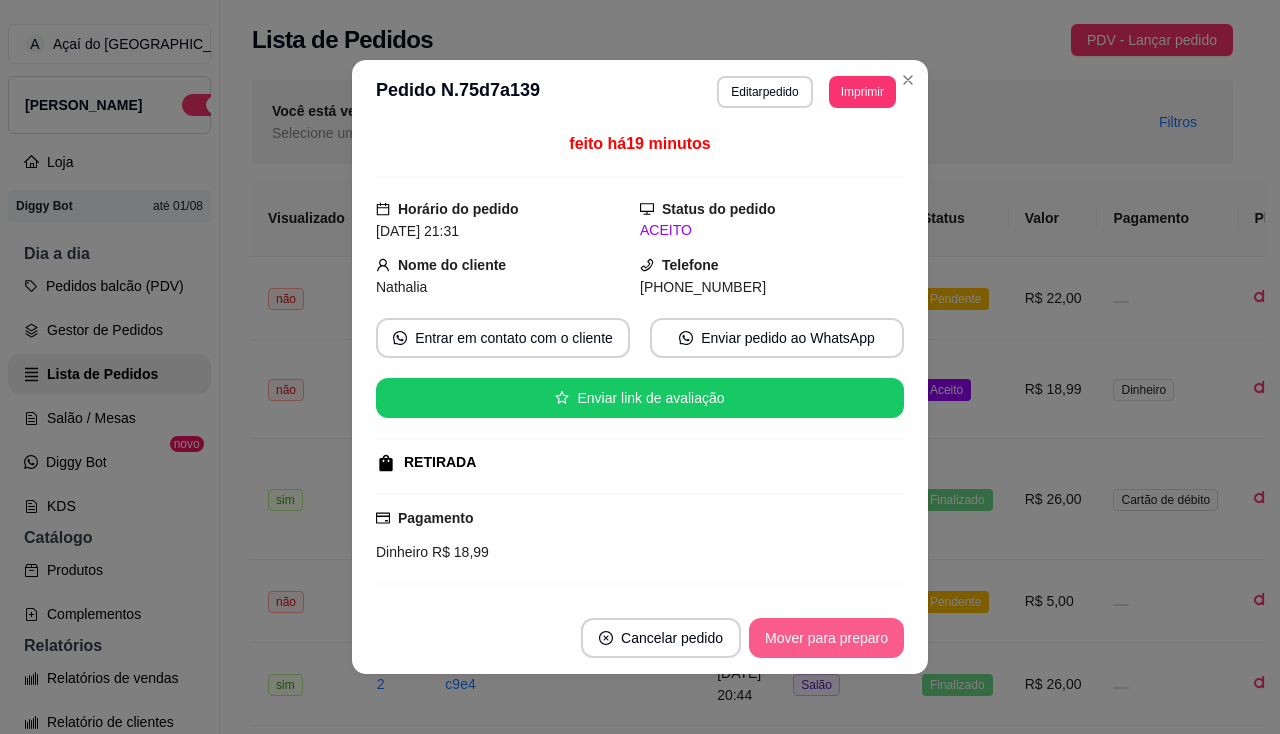click on "Mover para preparo" at bounding box center (826, 638) 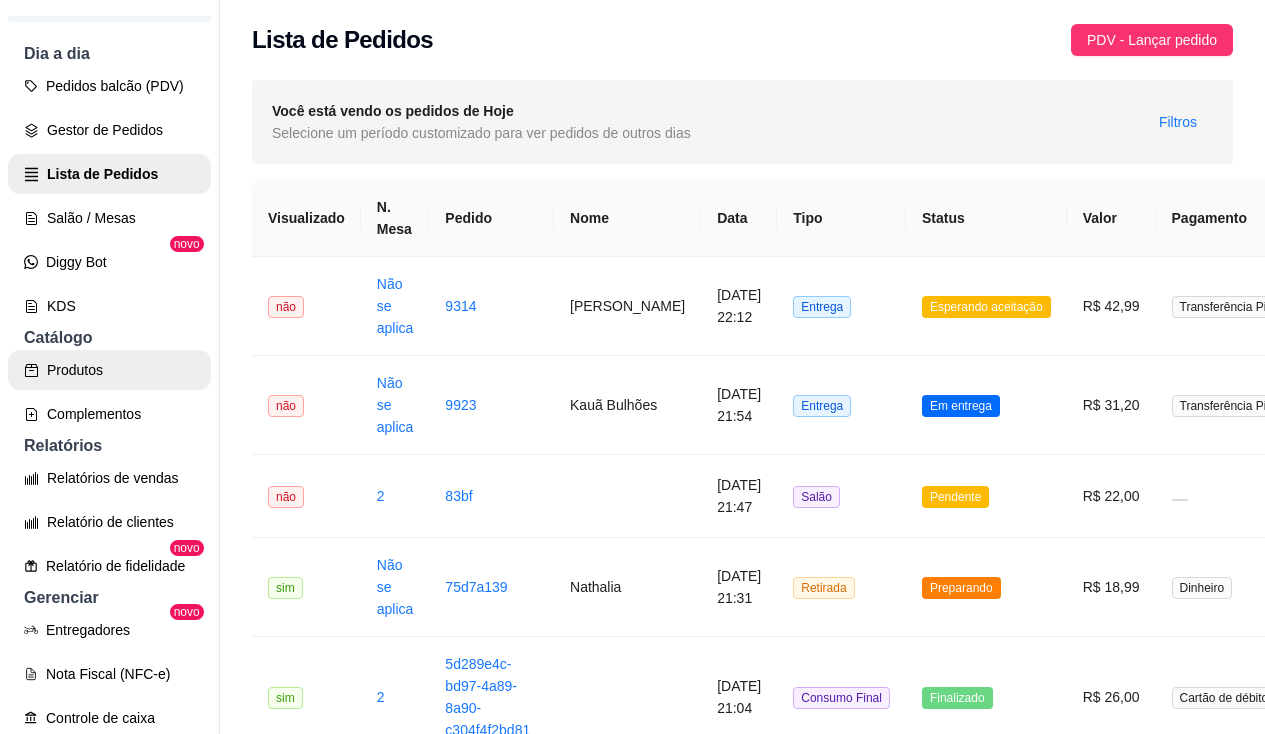 scroll, scrollTop: 500, scrollLeft: 0, axis: vertical 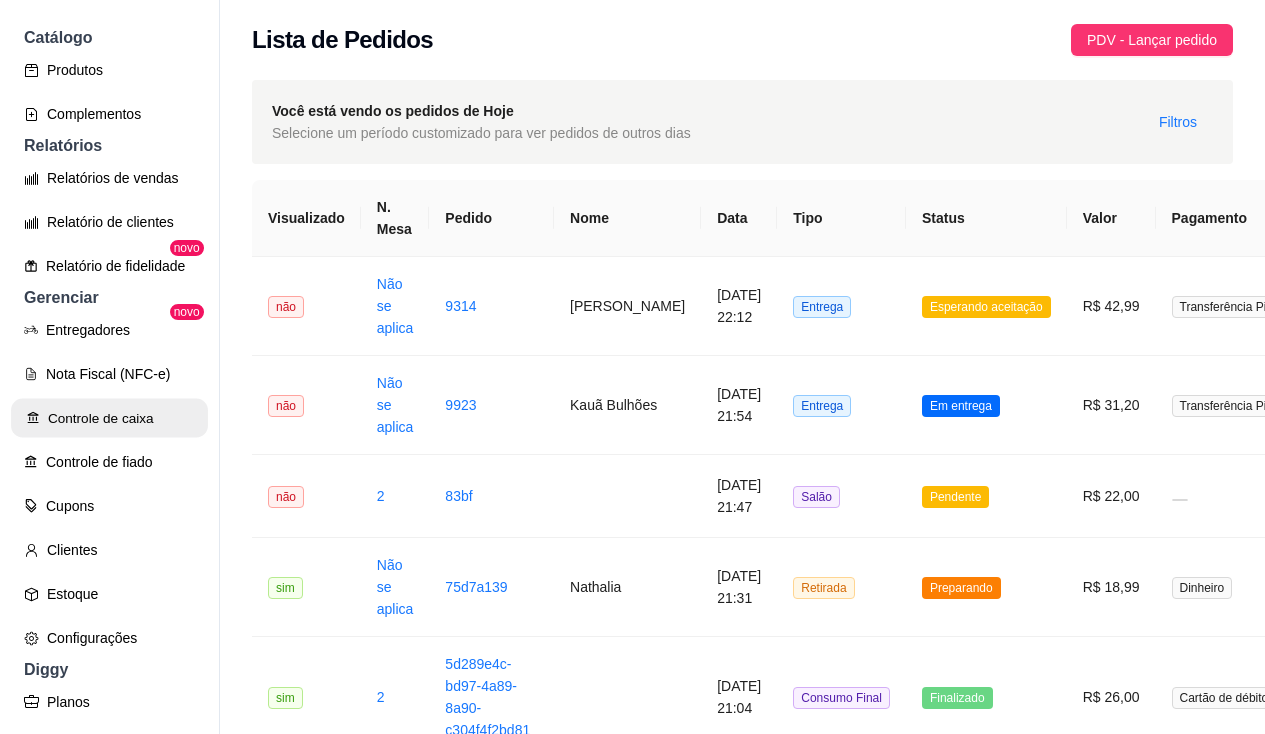 click on "Controle de caixa" at bounding box center (109, 418) 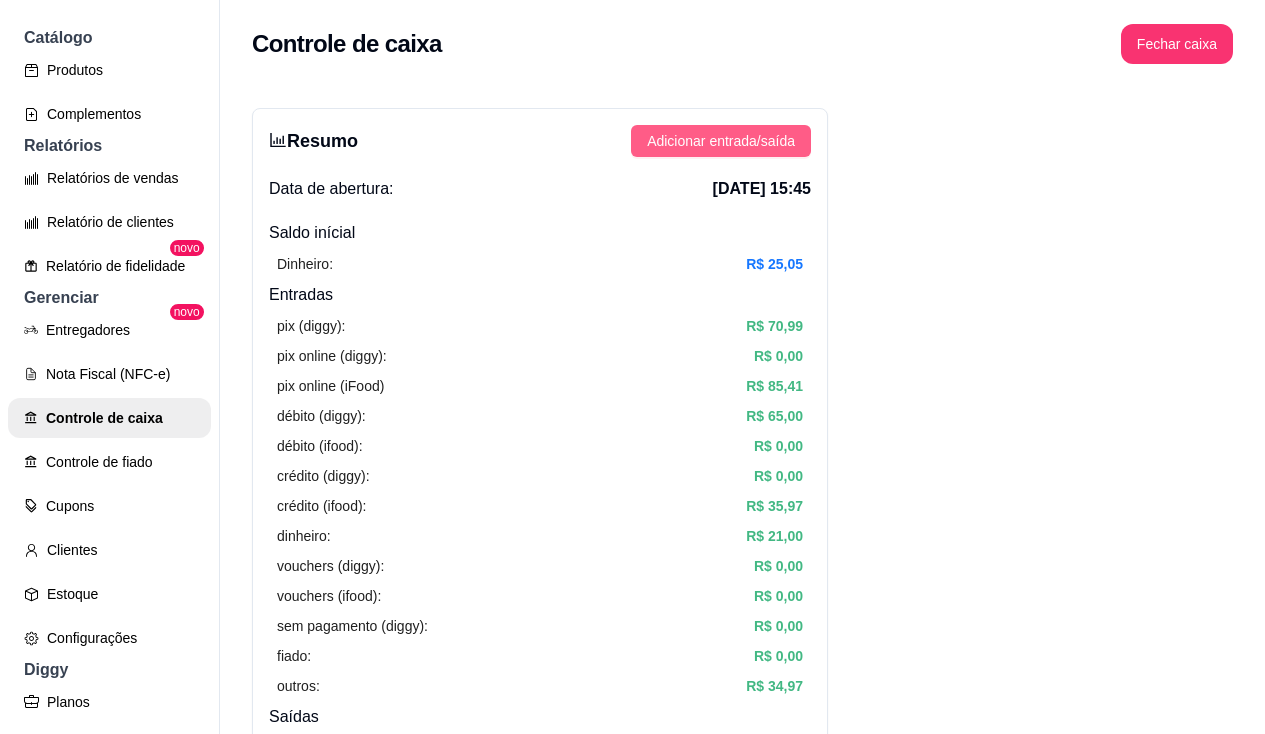 click on "Adicionar entrada/saída" at bounding box center (721, 141) 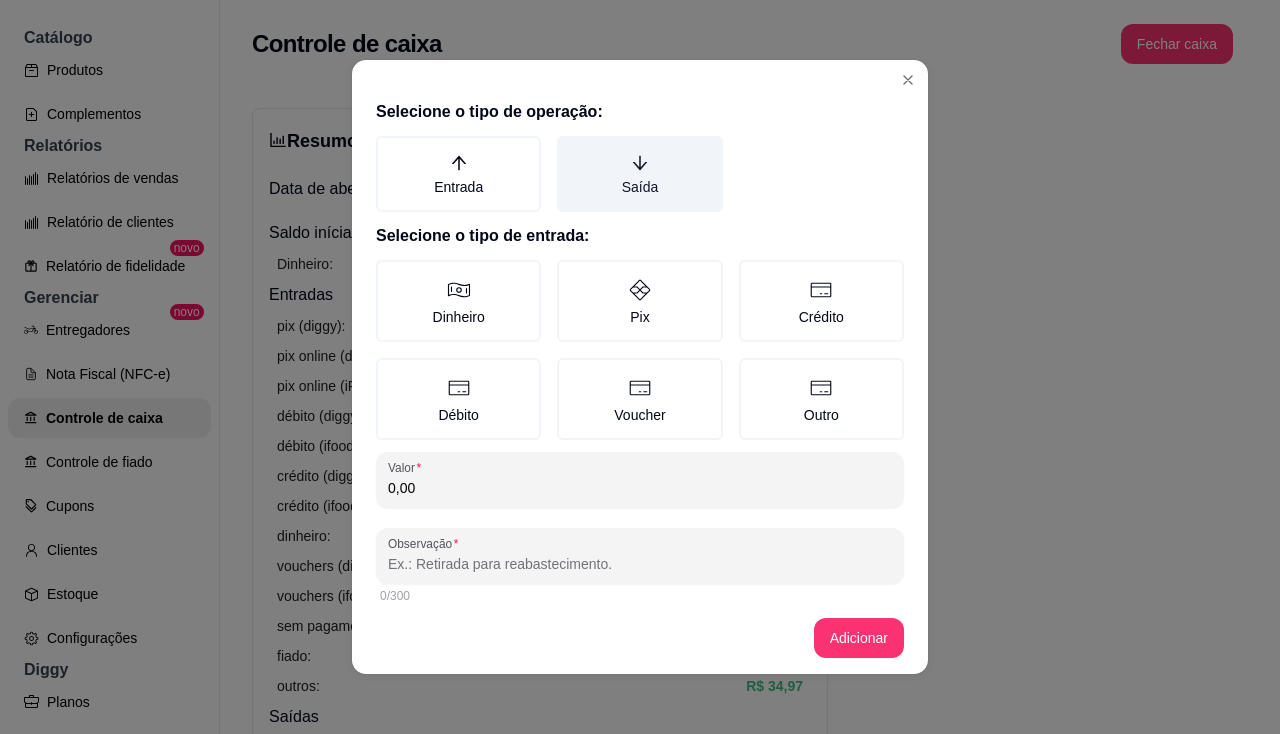 click on "Saída" at bounding box center (639, 174) 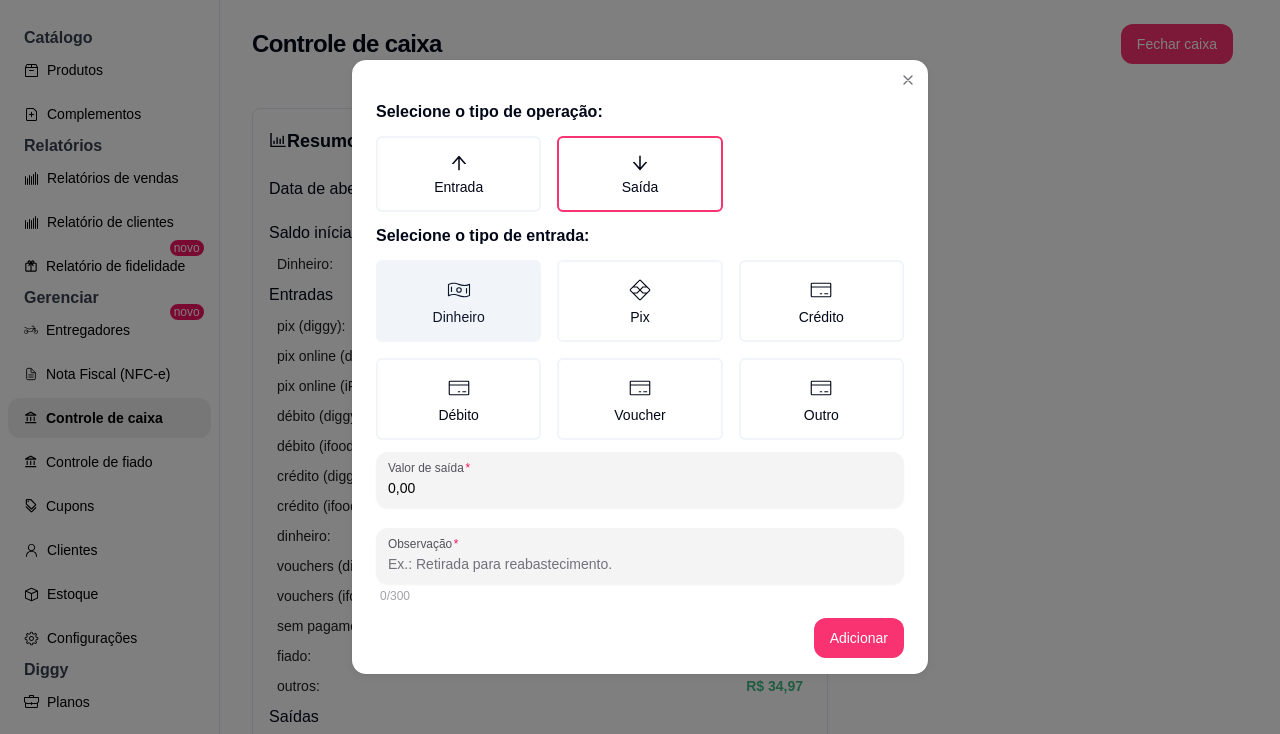 click on "Dinheiro" at bounding box center [458, 301] 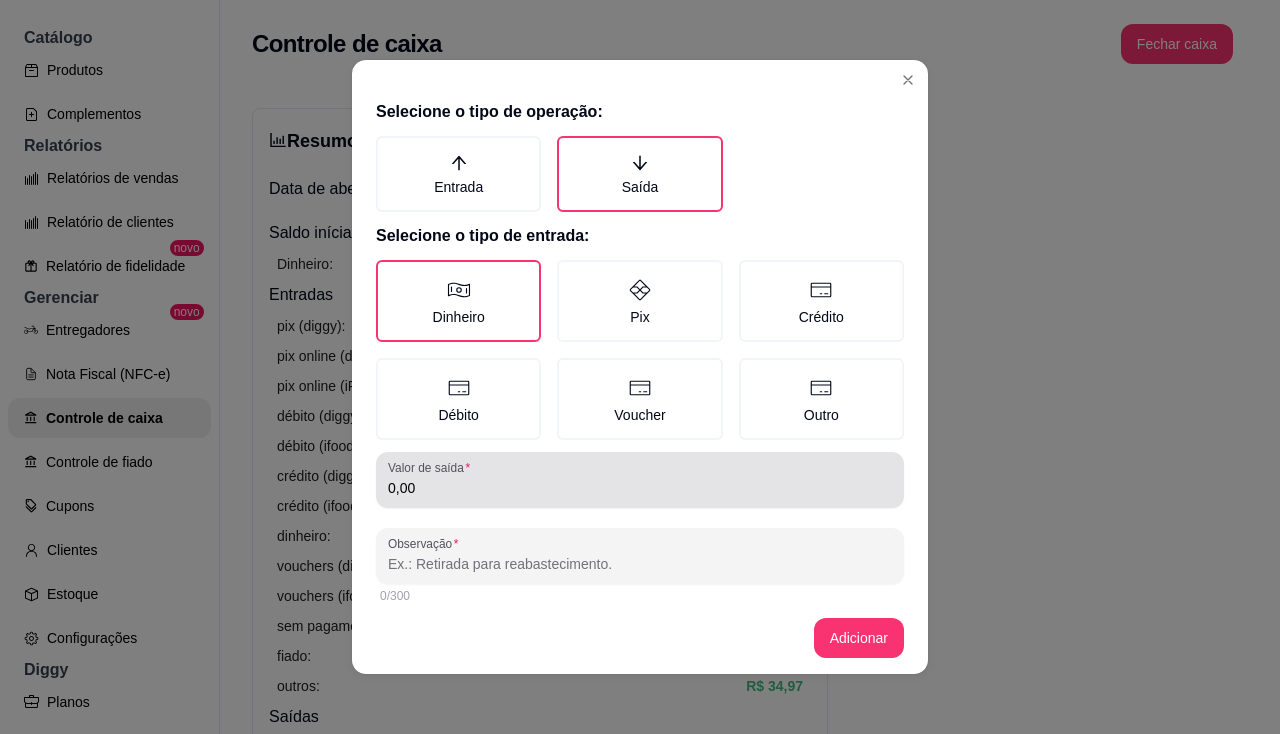 click on "0,00" at bounding box center [640, 480] 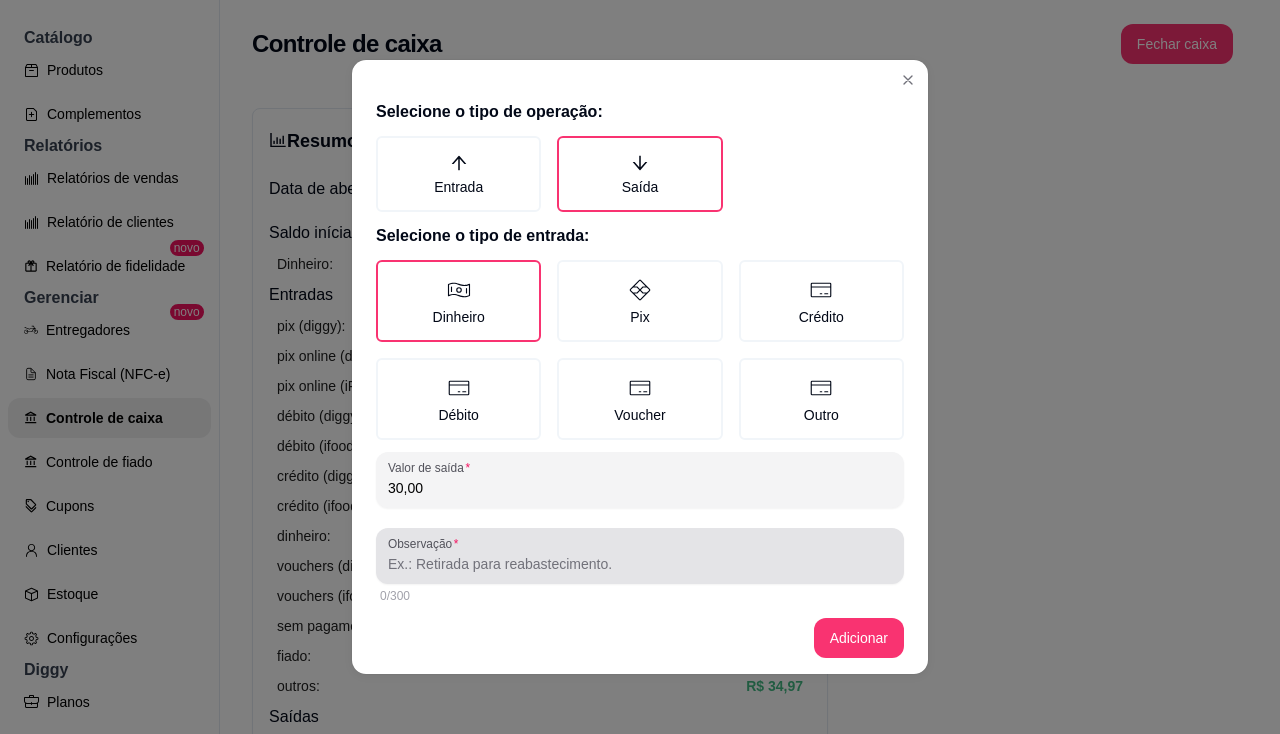 type on "30,00" 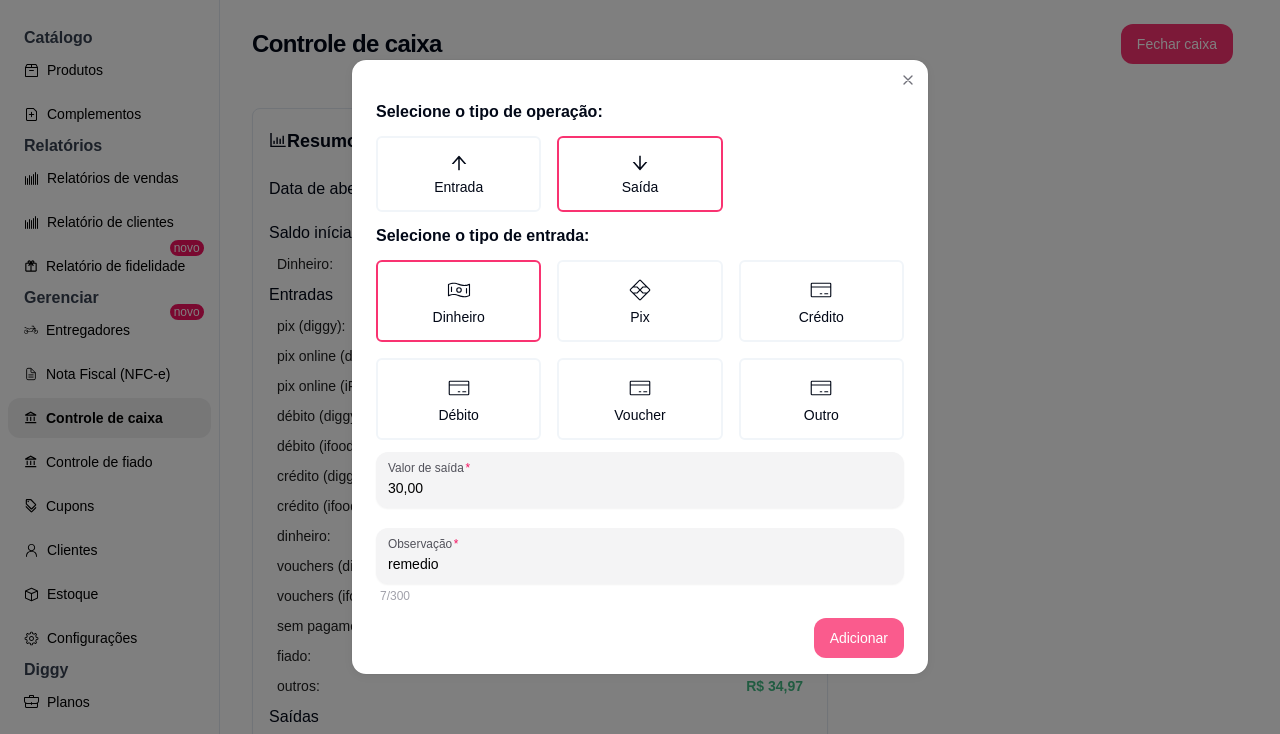 type on "remedio" 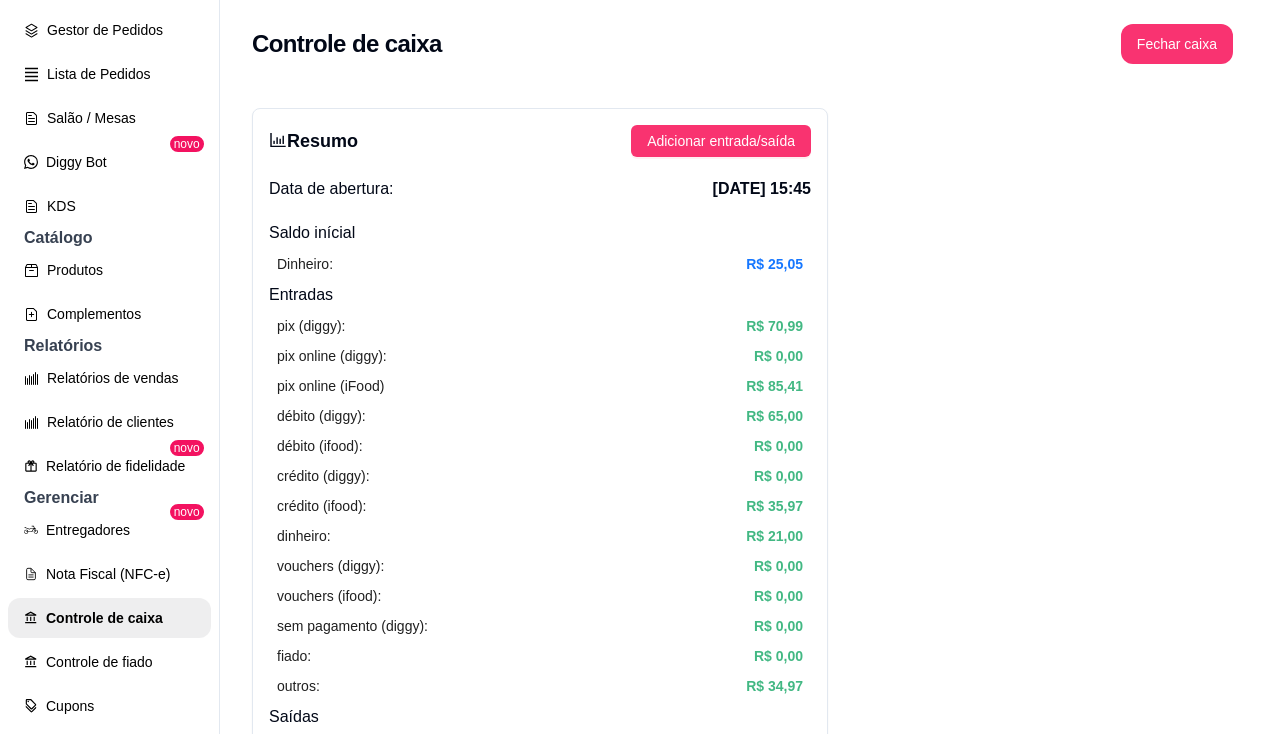 scroll, scrollTop: 100, scrollLeft: 0, axis: vertical 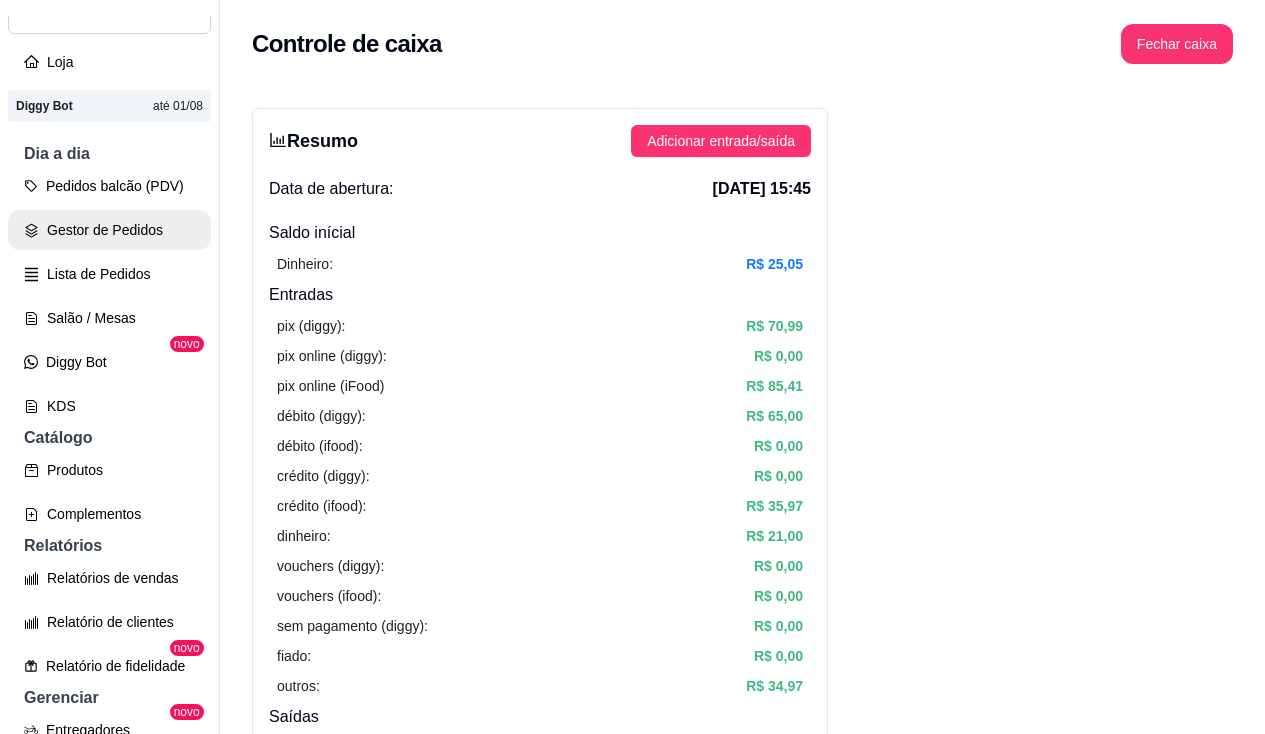 click on "Gestor de Pedidos" at bounding box center (109, 230) 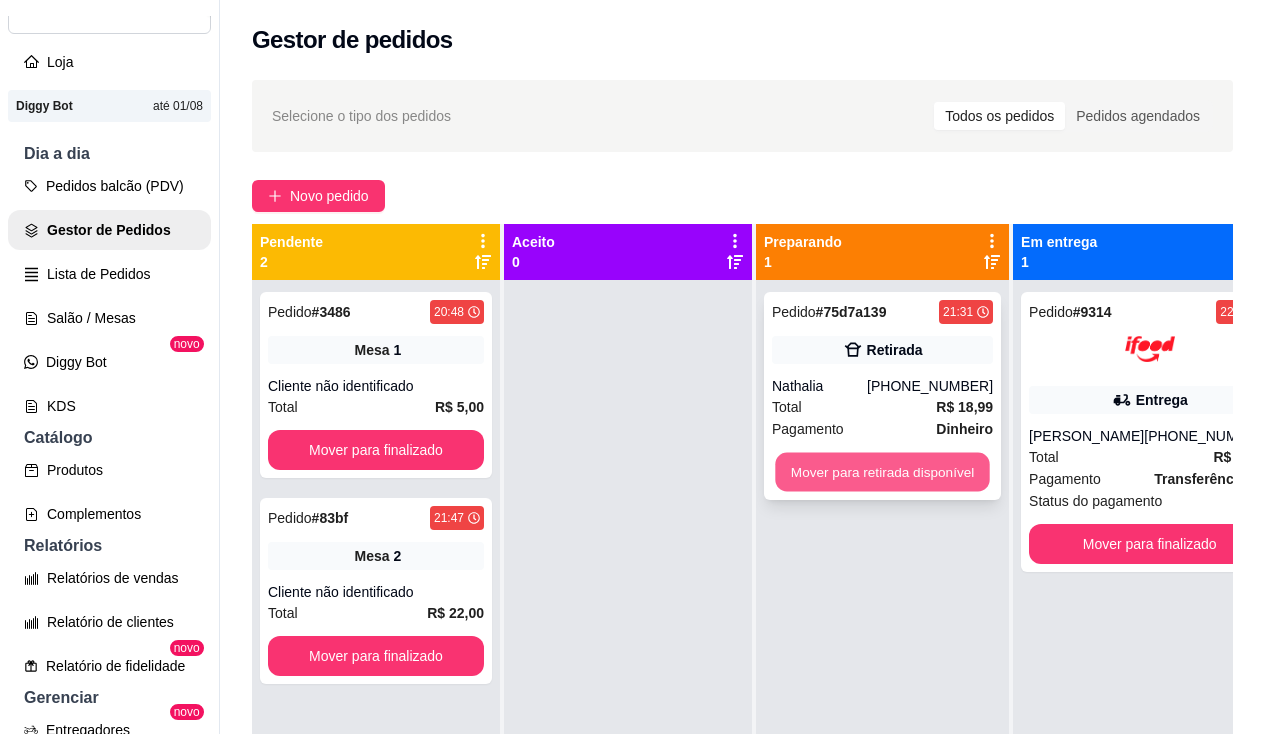 click on "Mover para retirada disponível" at bounding box center (882, 472) 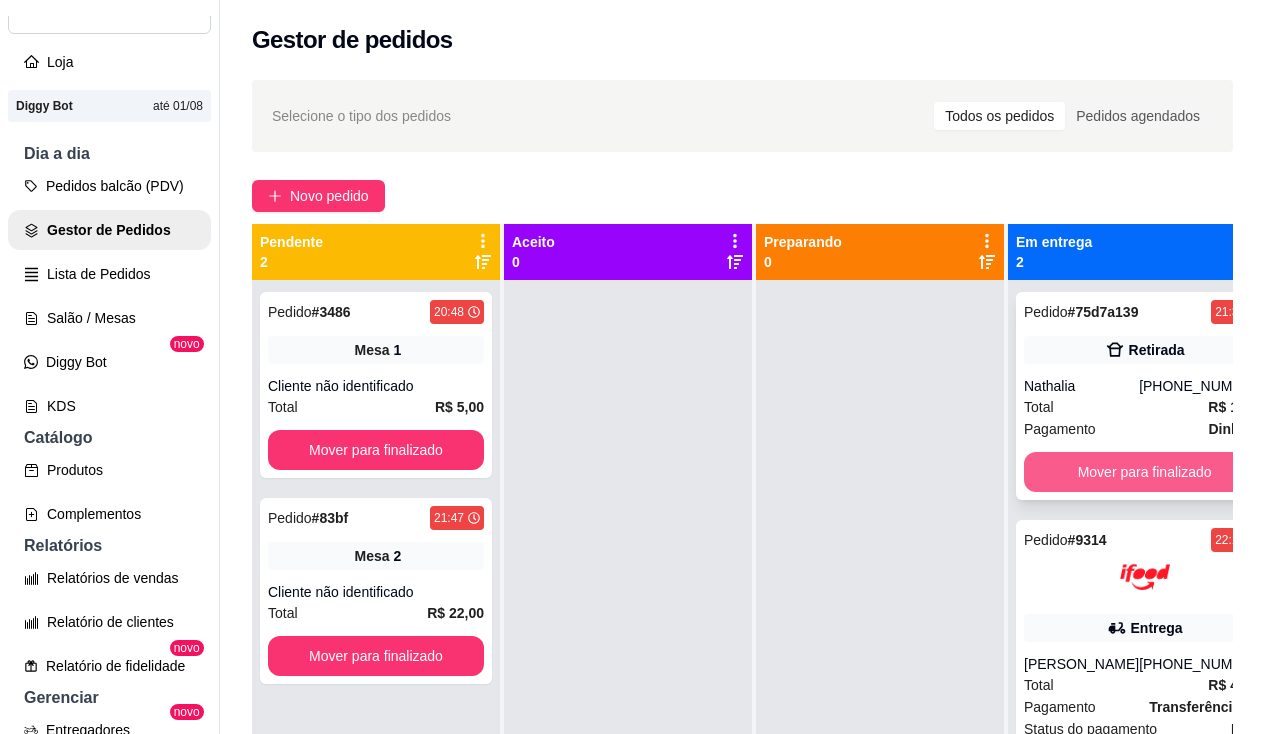 click on "Mover para finalizado" at bounding box center [1144, 472] 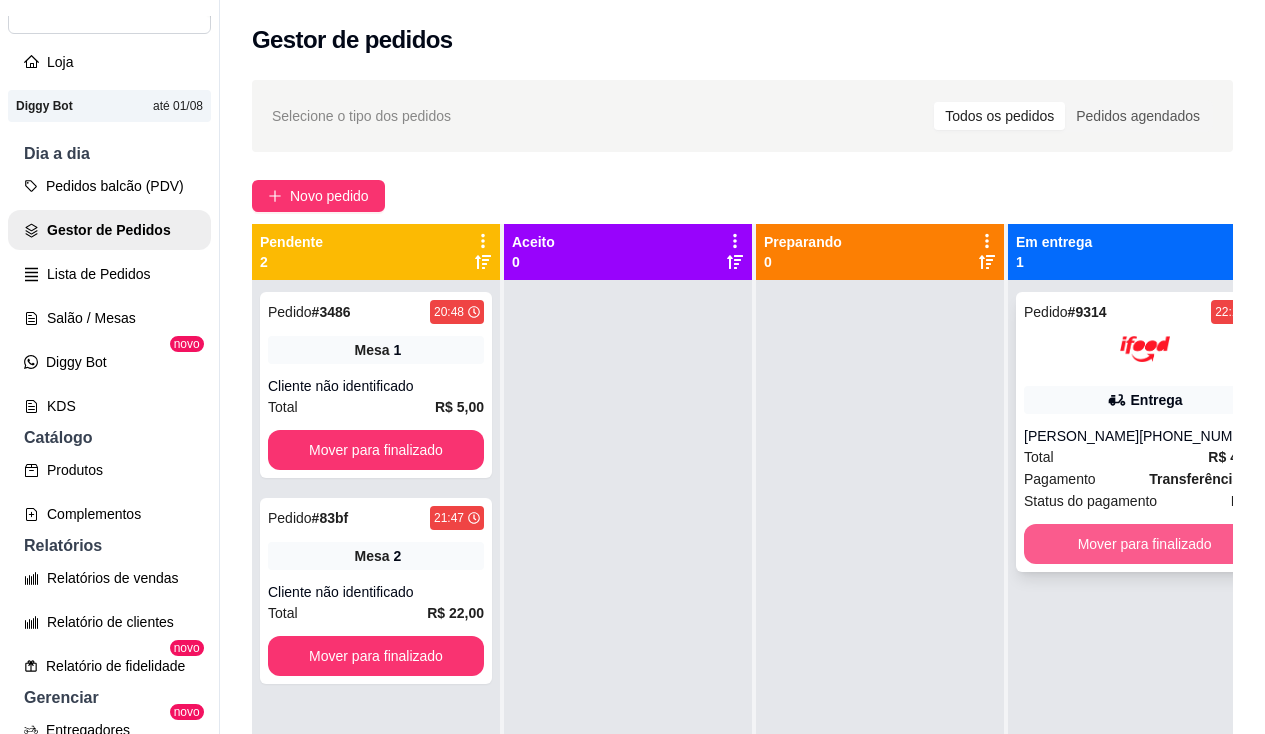 click on "Mover para finalizado" at bounding box center [1144, 544] 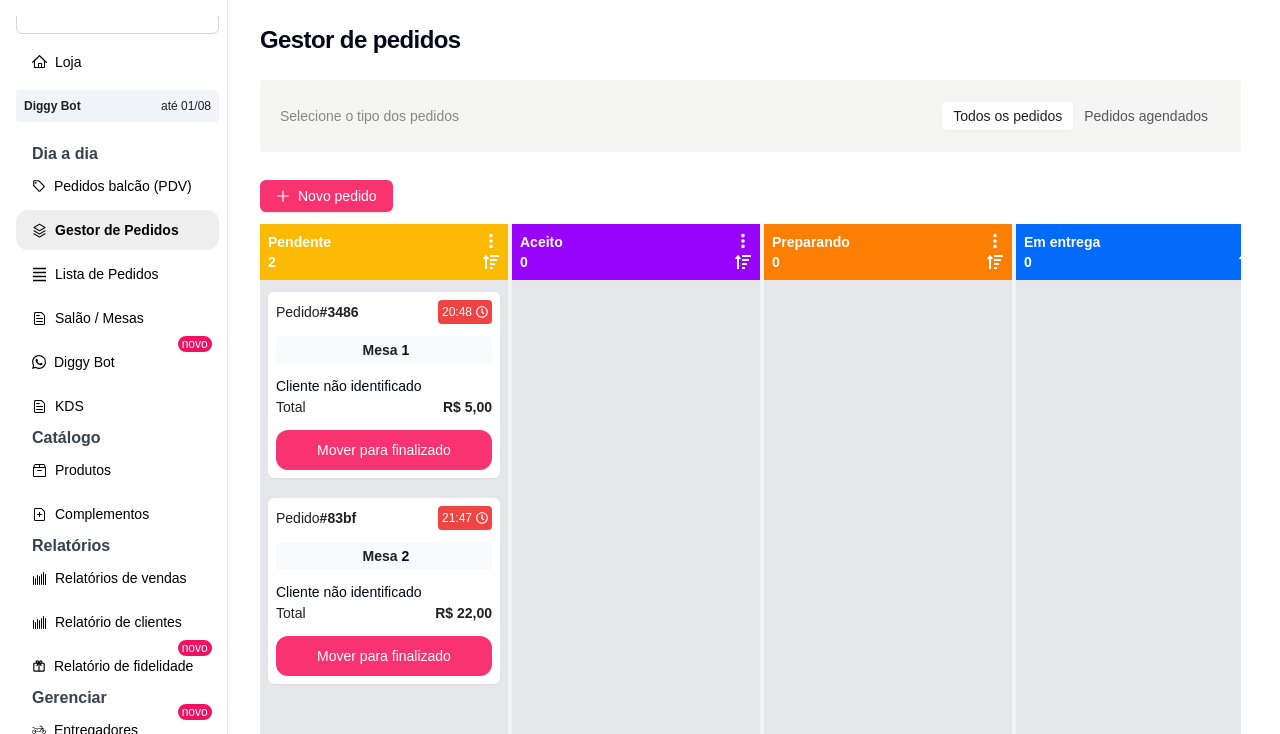 scroll, scrollTop: 71, scrollLeft: 0, axis: vertical 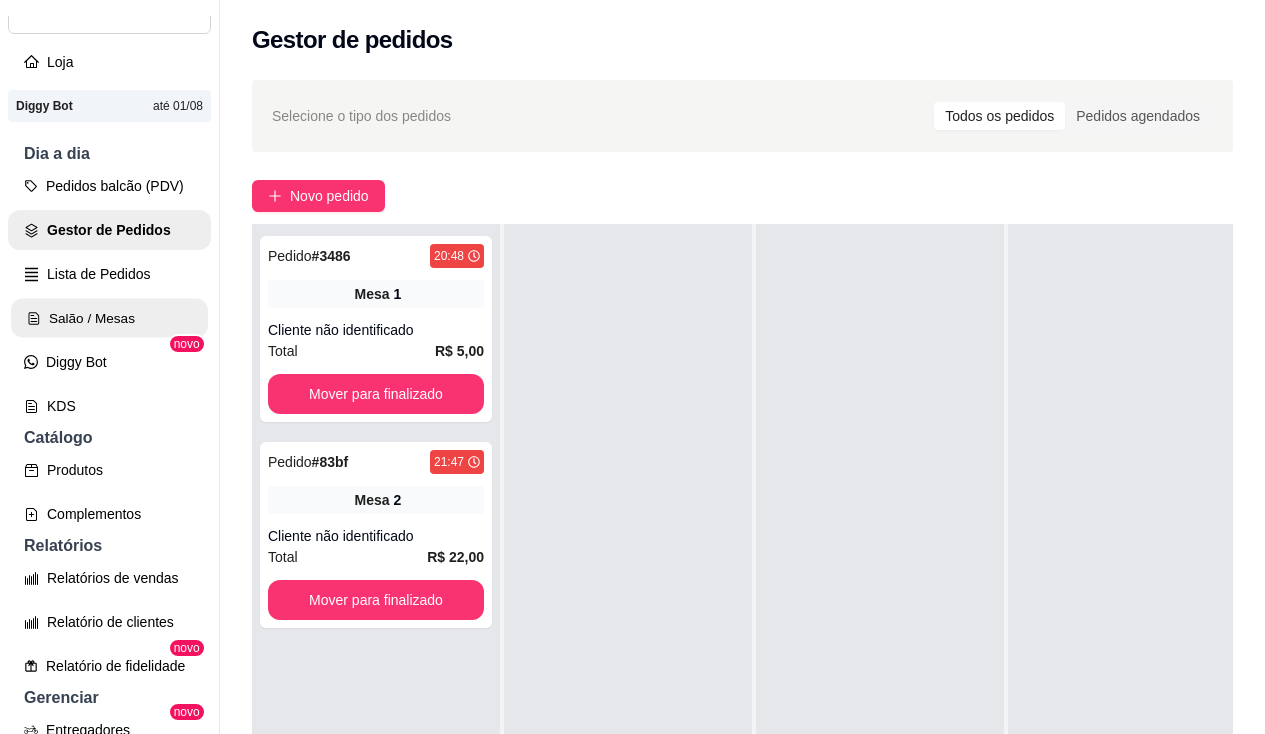 click on "Salão / Mesas" at bounding box center [109, 318] 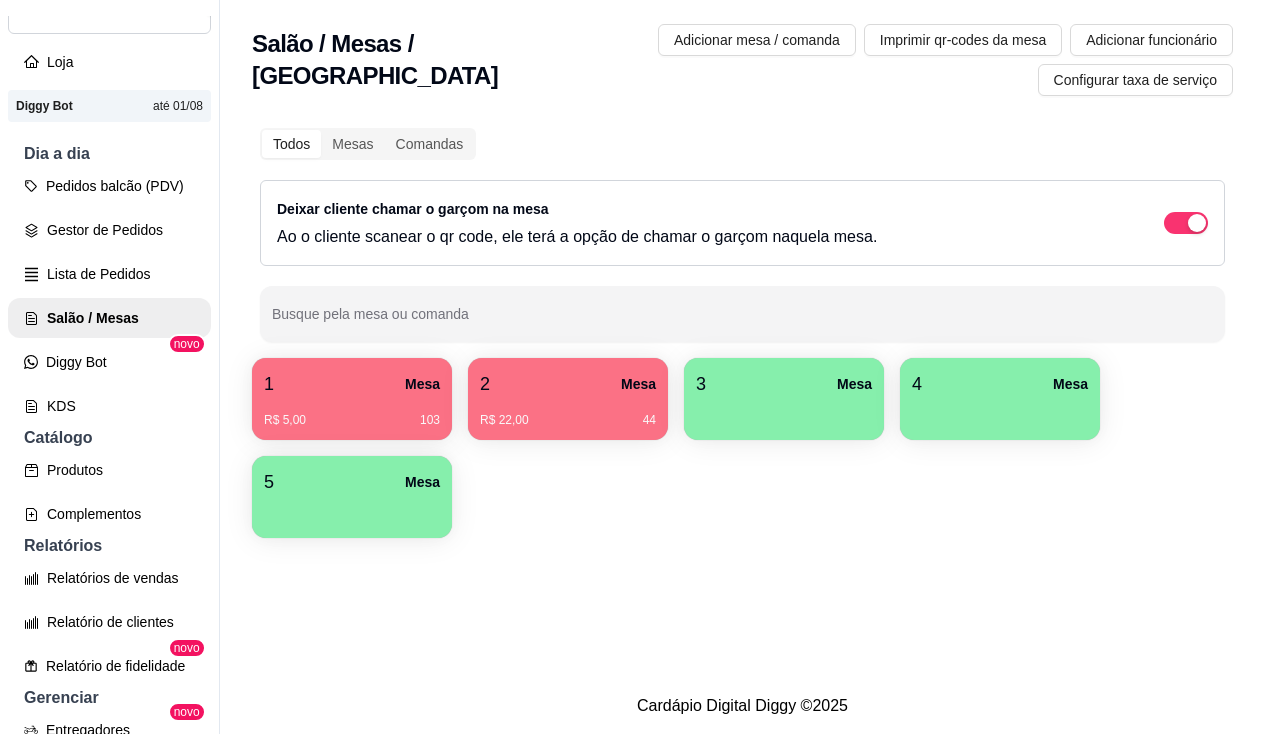 click on "2 Mesa" at bounding box center [568, 384] 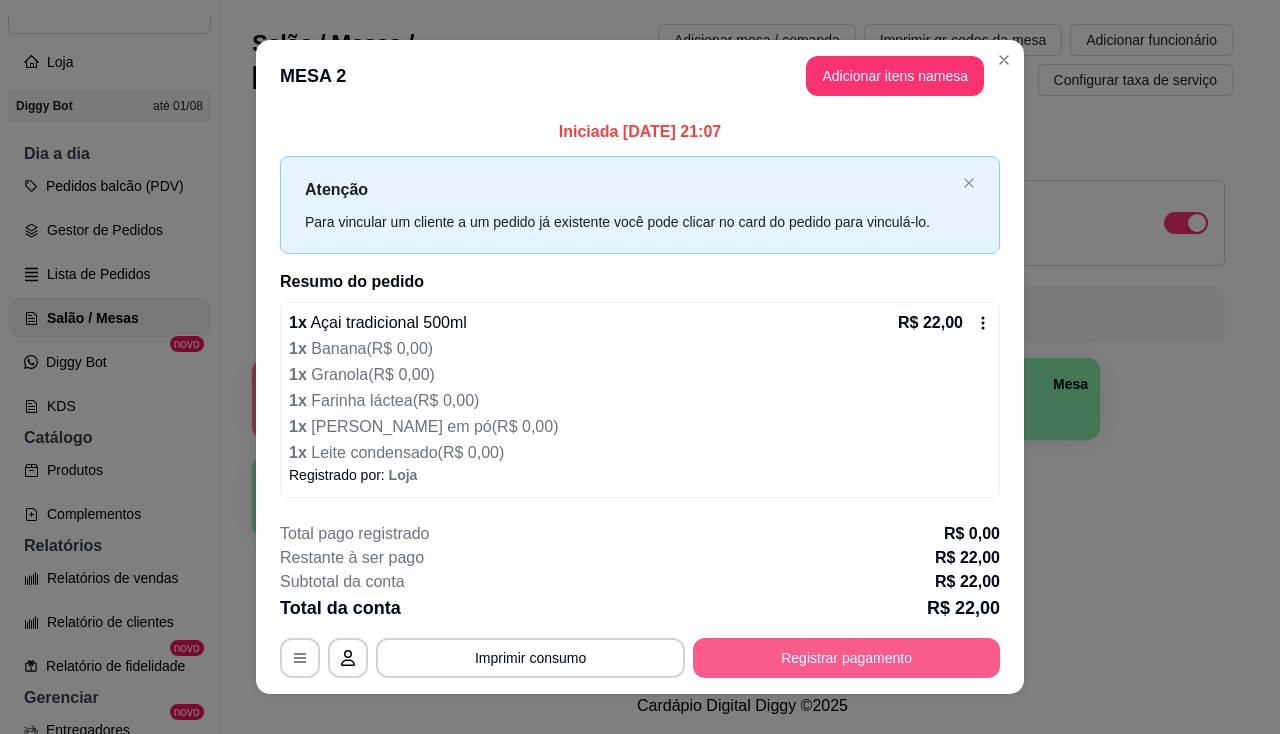click on "Registrar pagamento" at bounding box center (846, 658) 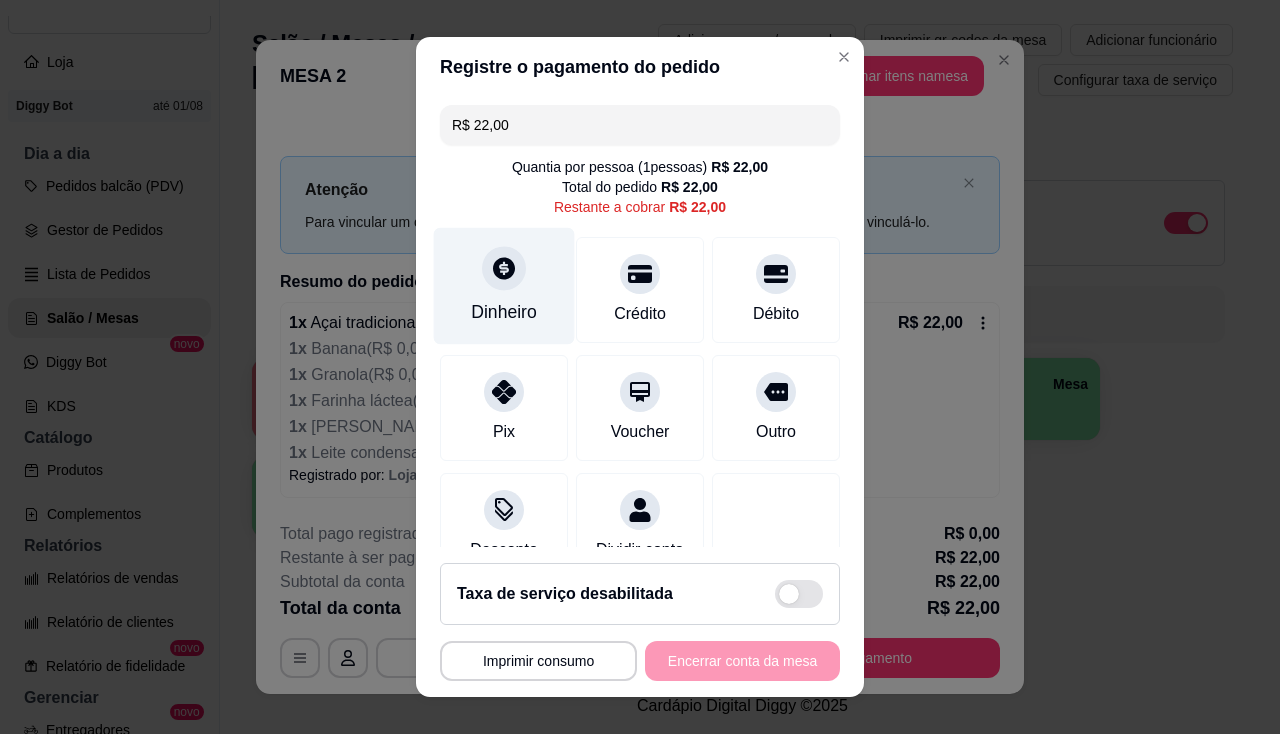 click on "Dinheiro" at bounding box center (504, 312) 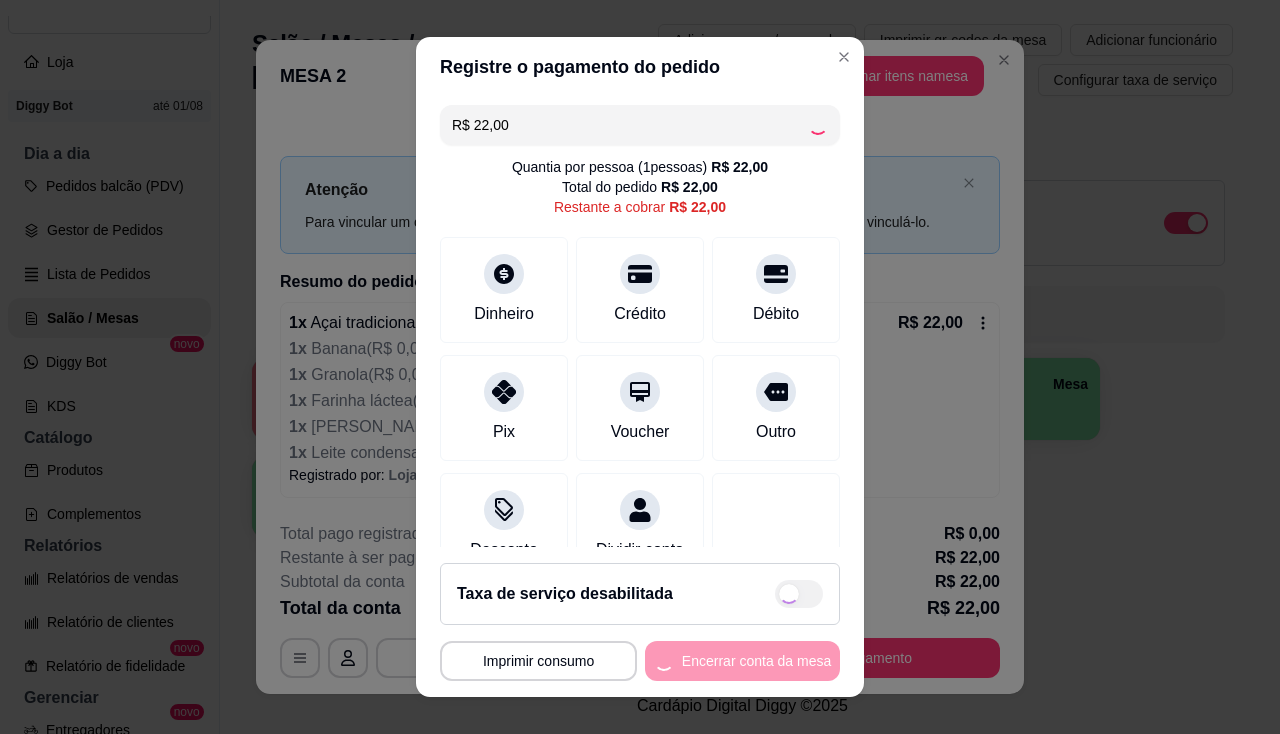 type on "R$ 0,00" 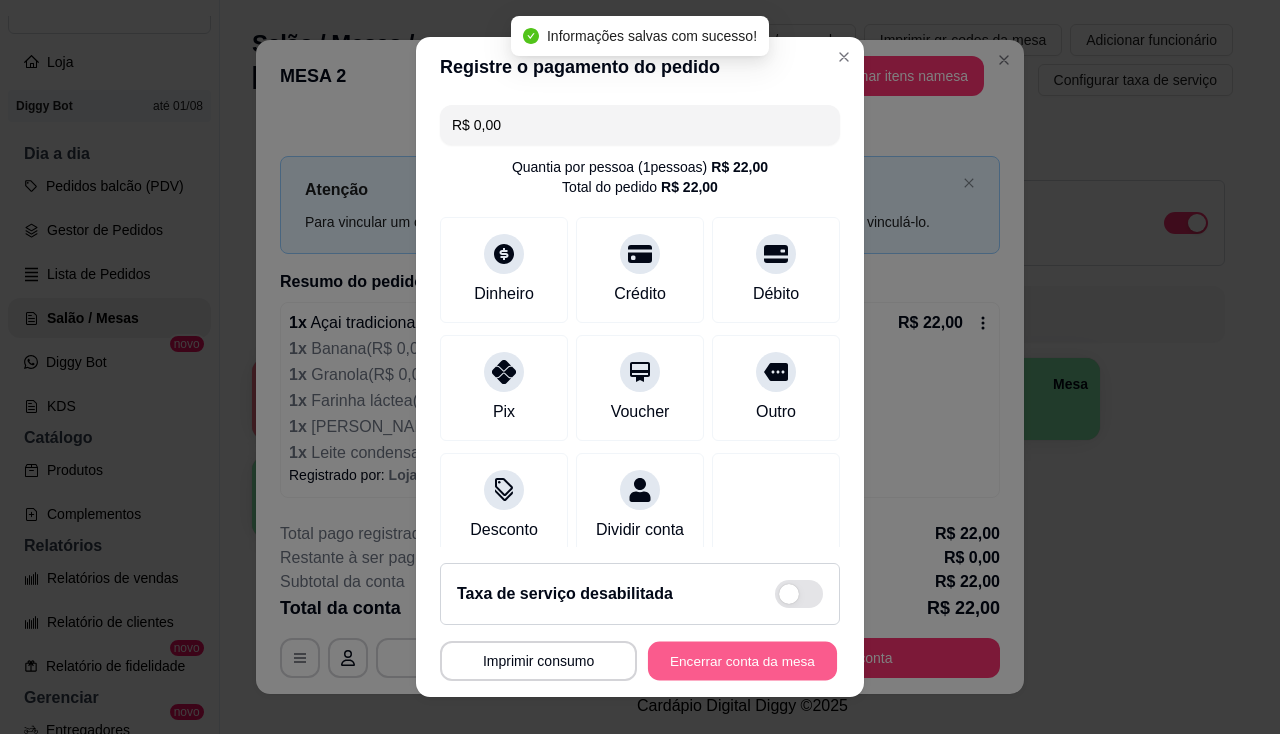 click on "Encerrar conta da mesa" at bounding box center (742, 661) 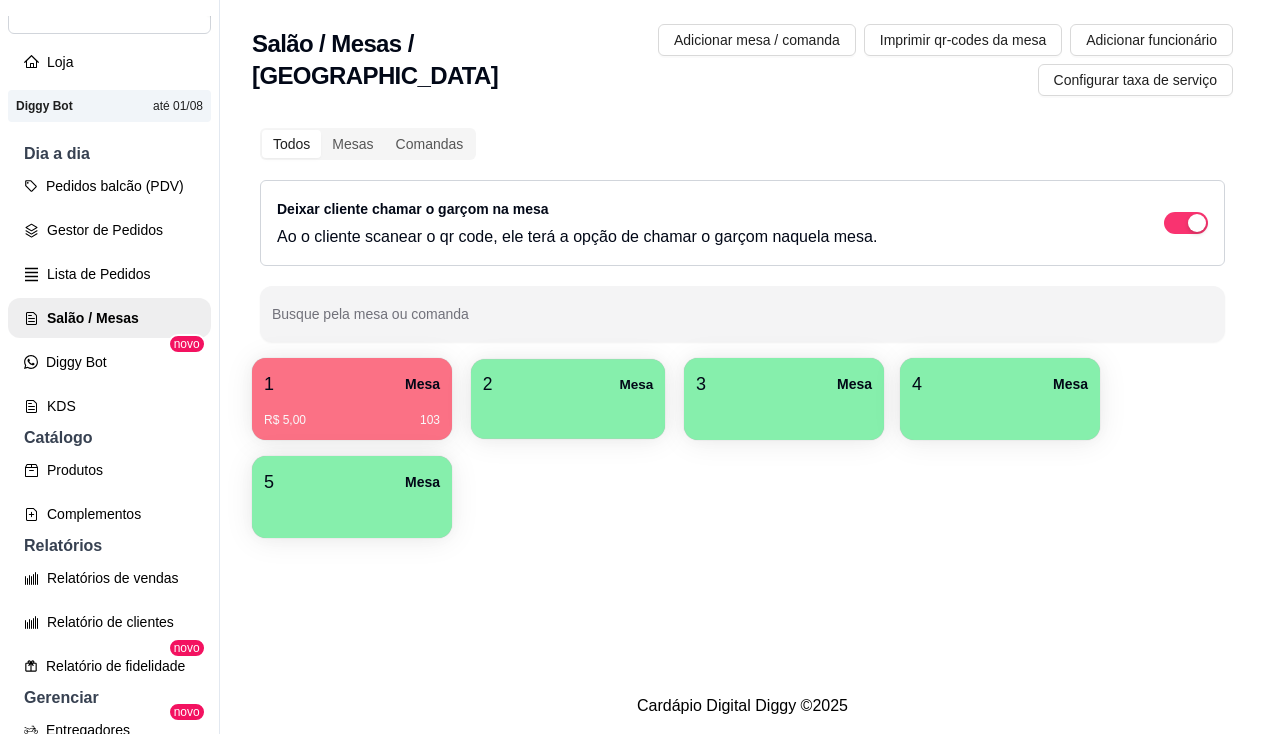 click on "2 Mesa" at bounding box center (568, 399) 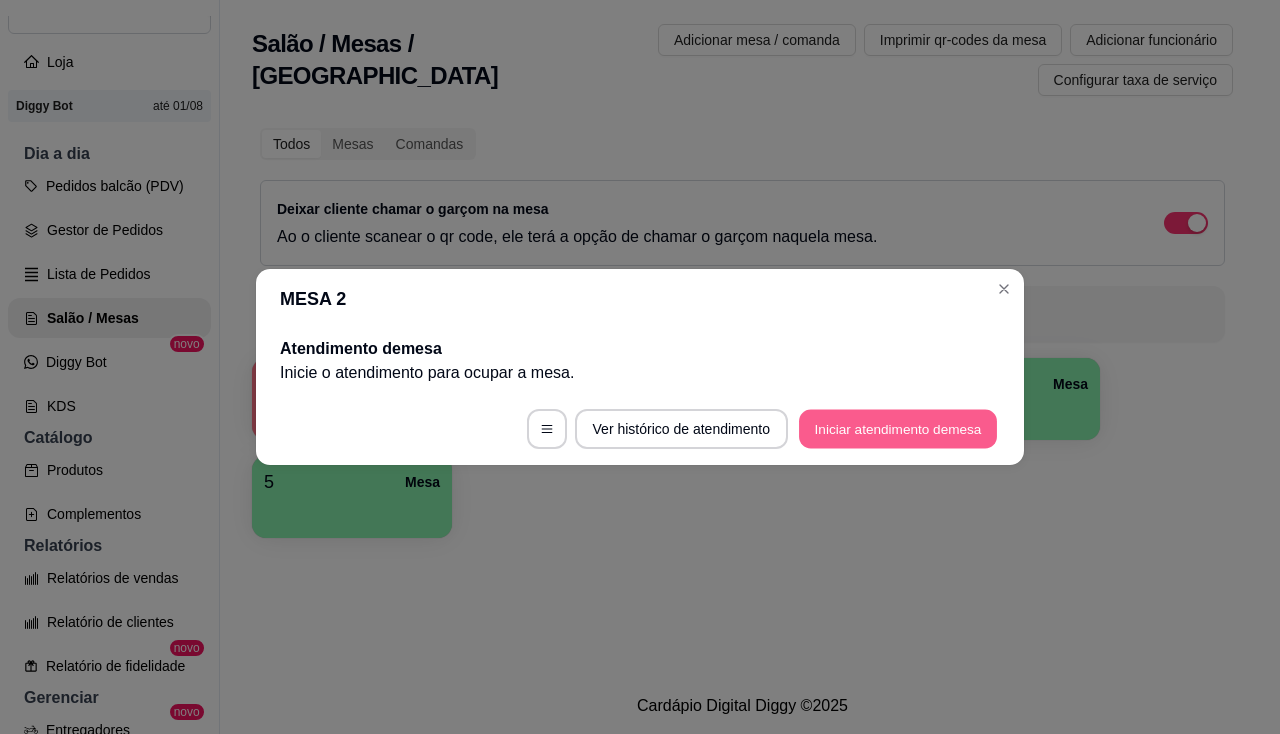 click on "Iniciar atendimento de  mesa" at bounding box center [898, 429] 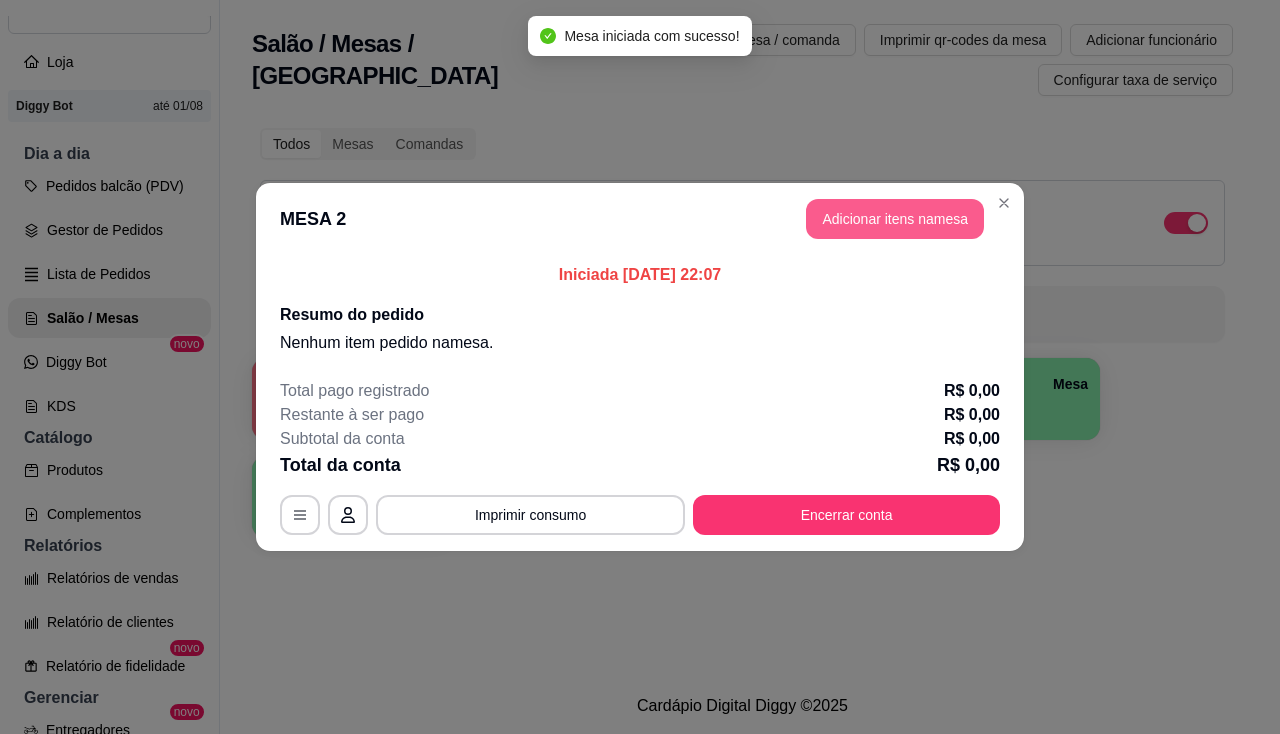 click on "MESA 2 Adicionar itens na  mesa" at bounding box center (640, 219) 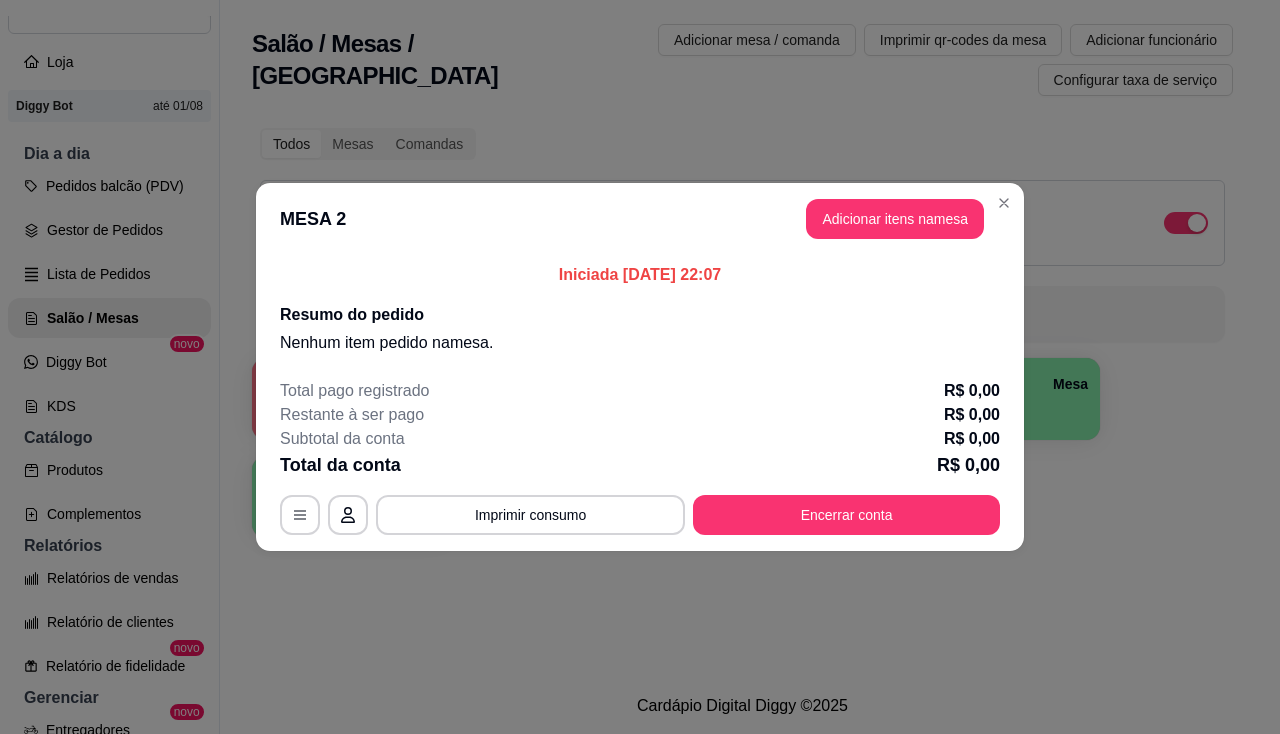 click on "MESA 2 Adicionar itens na  mesa" at bounding box center [640, 219] 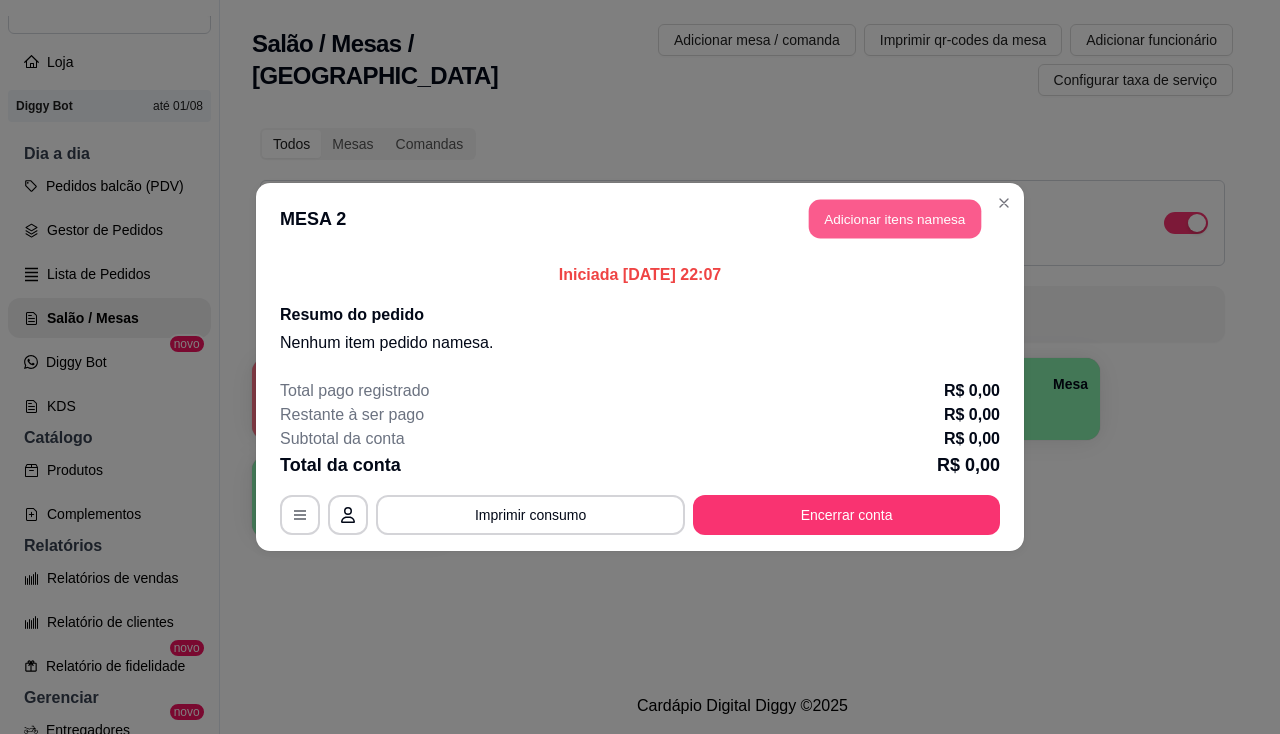 click on "Adicionar itens na  mesa" at bounding box center [895, 219] 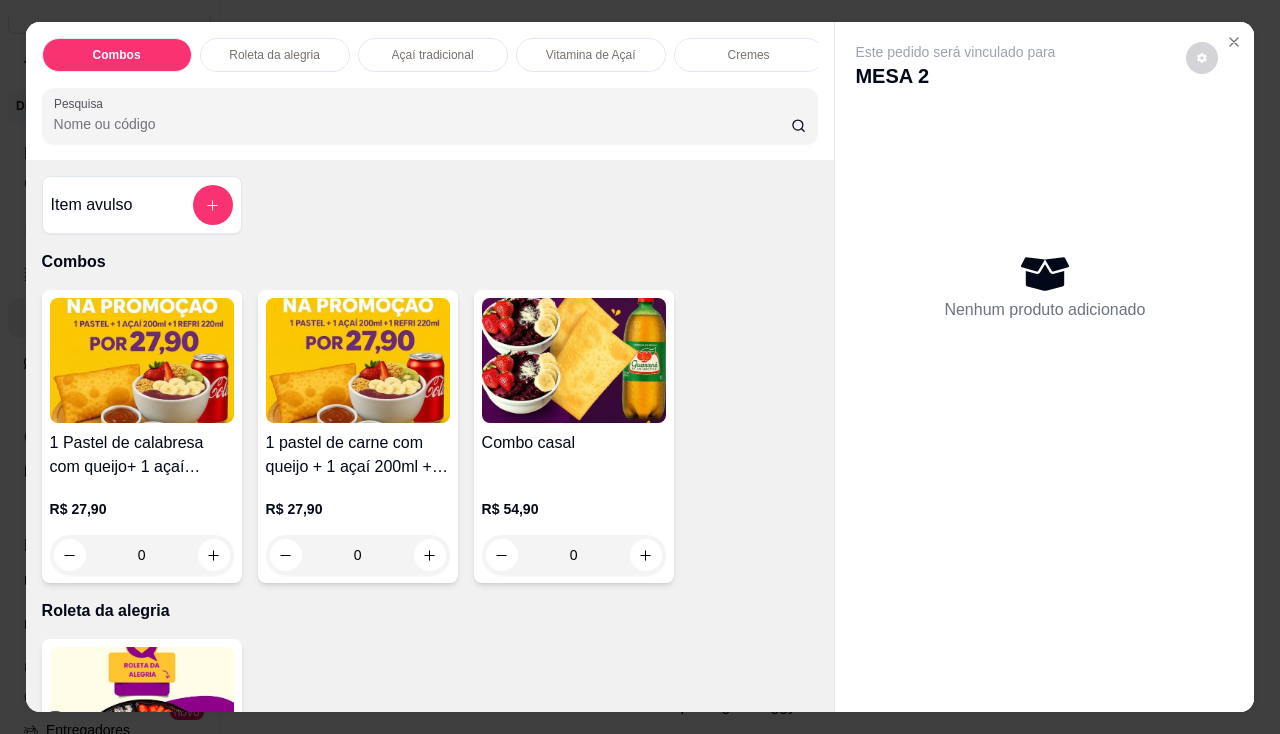 scroll, scrollTop: 500, scrollLeft: 0, axis: vertical 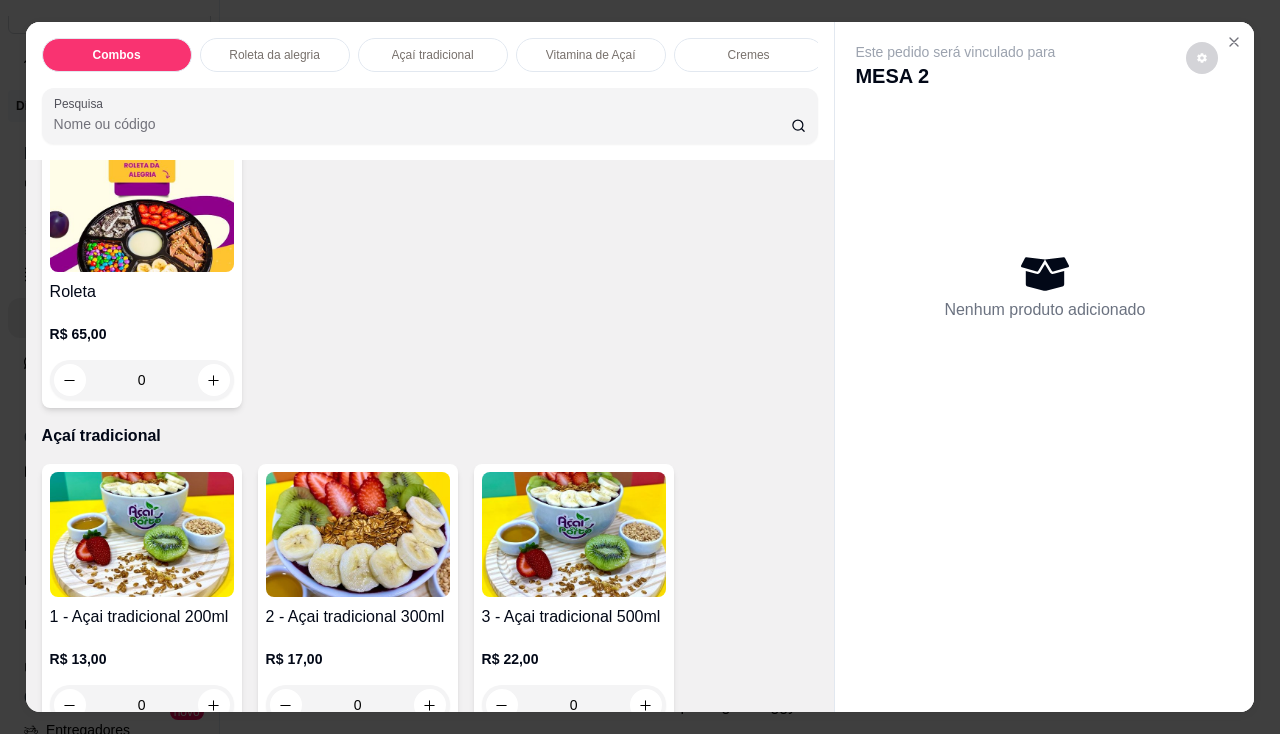 click at bounding box center (358, 534) 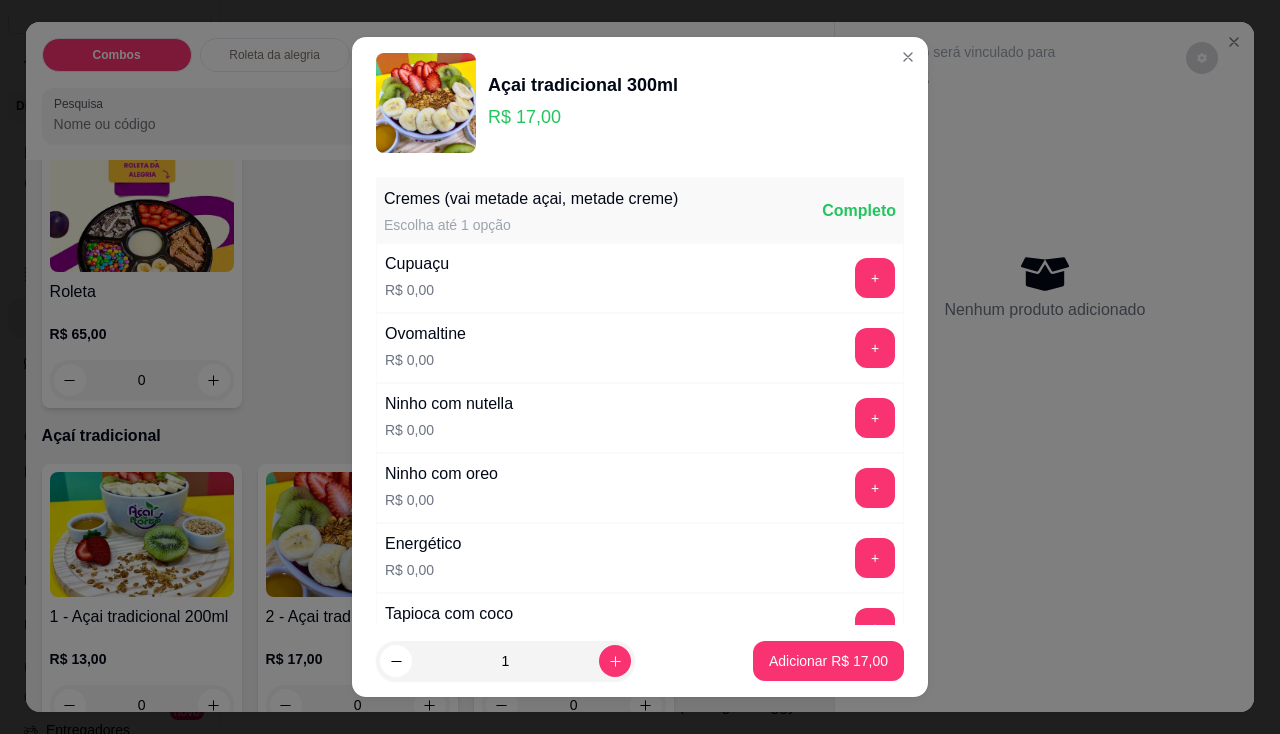 scroll, scrollTop: 400, scrollLeft: 0, axis: vertical 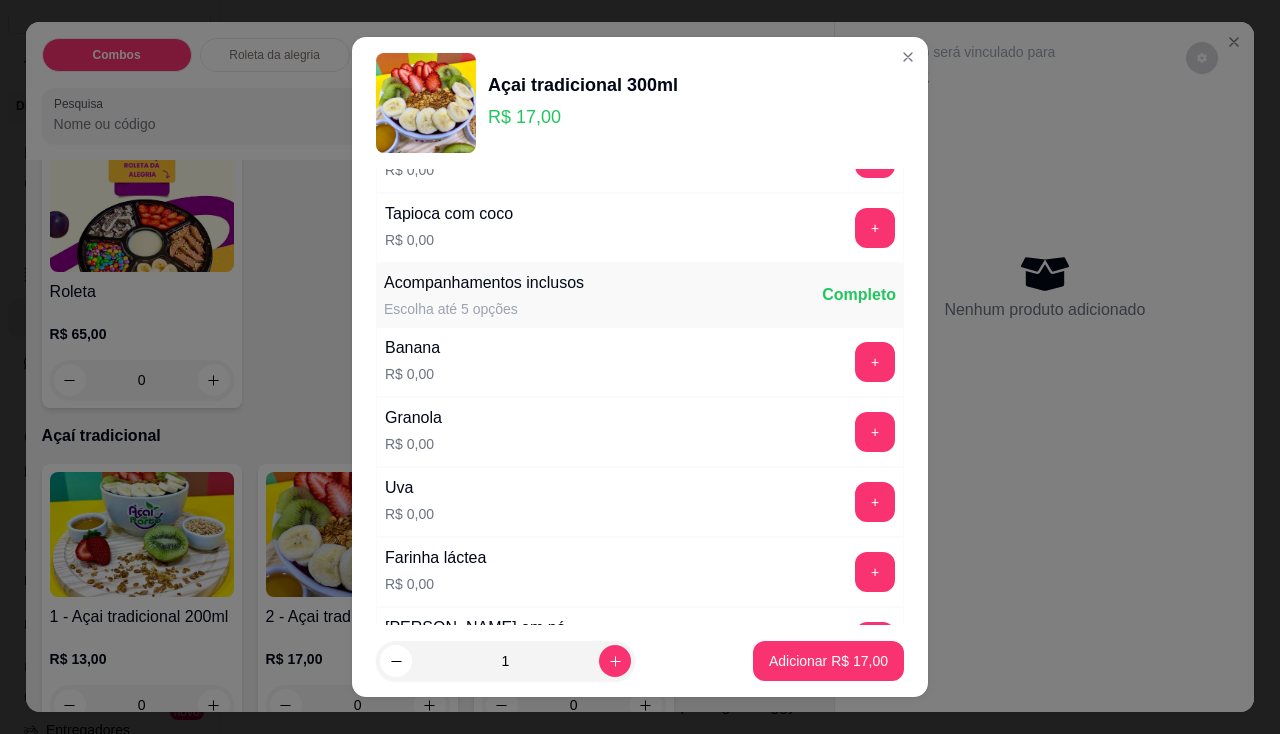 click on "+" at bounding box center (875, 362) 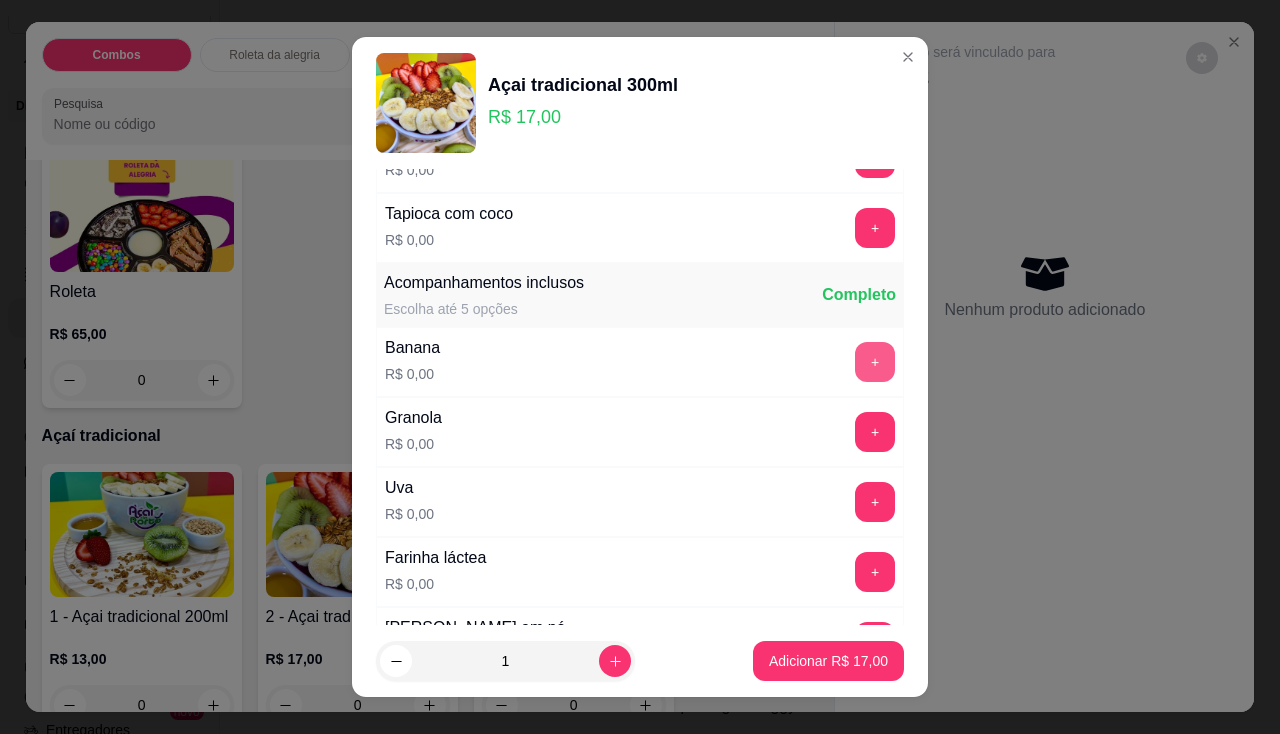 click on "+" at bounding box center [875, 362] 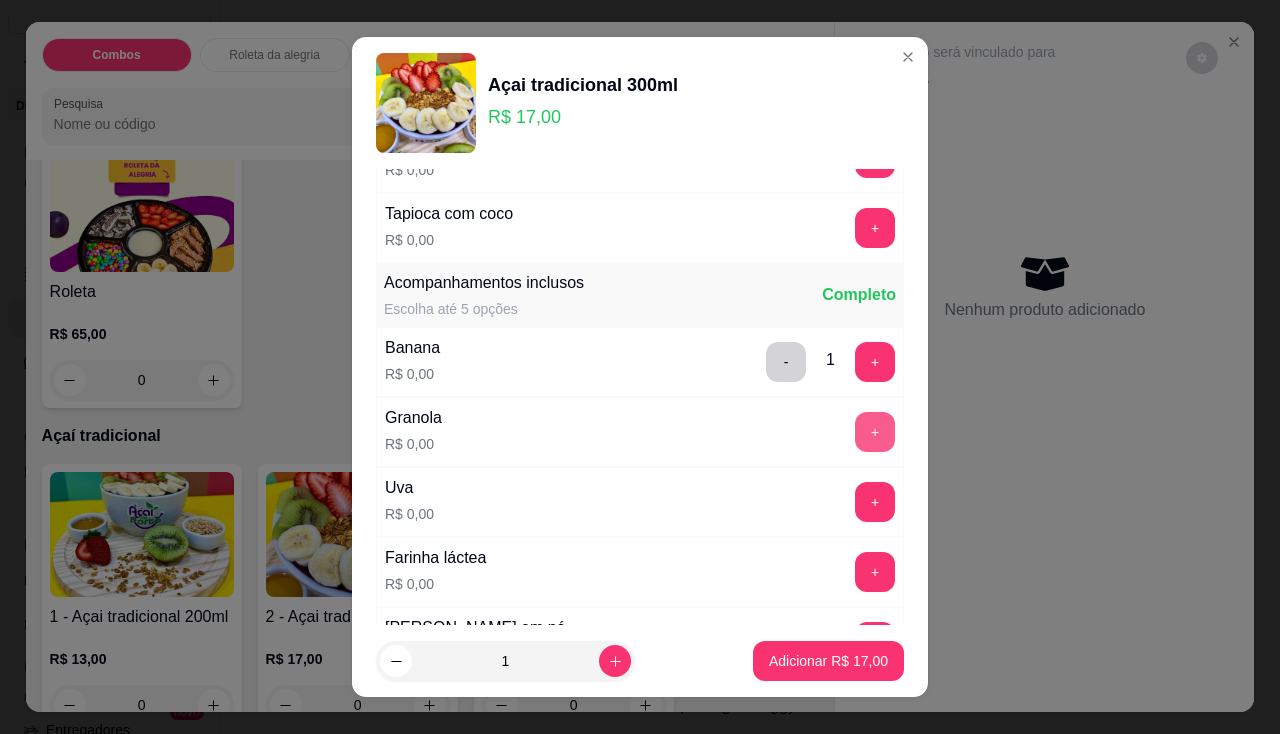 click on "+" at bounding box center (875, 432) 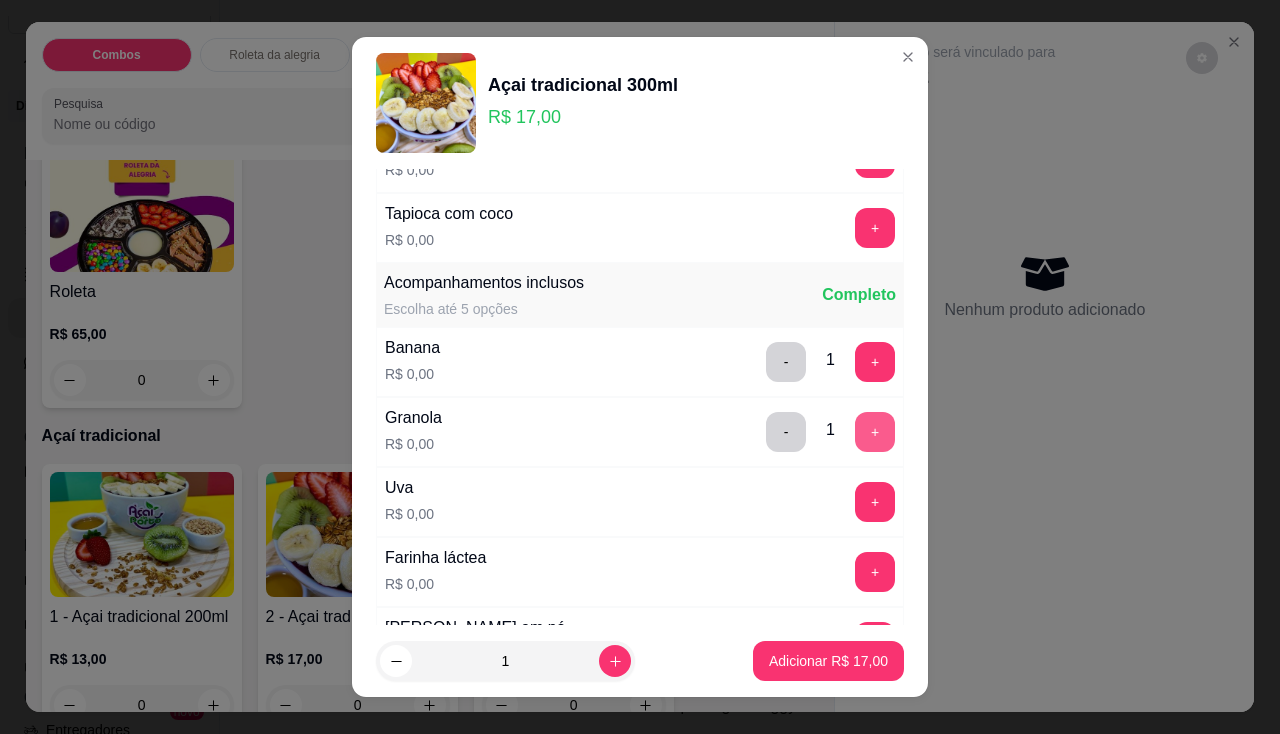 scroll, scrollTop: 600, scrollLeft: 0, axis: vertical 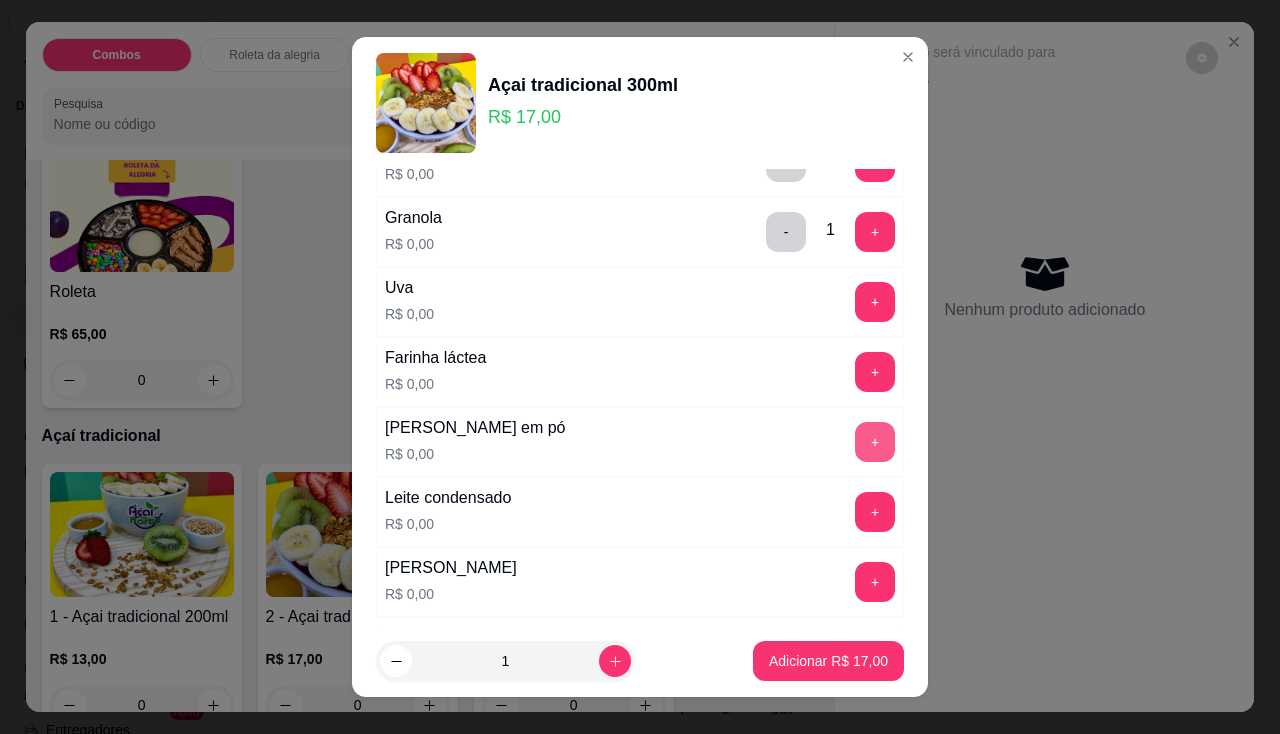 click on "+" at bounding box center (875, 442) 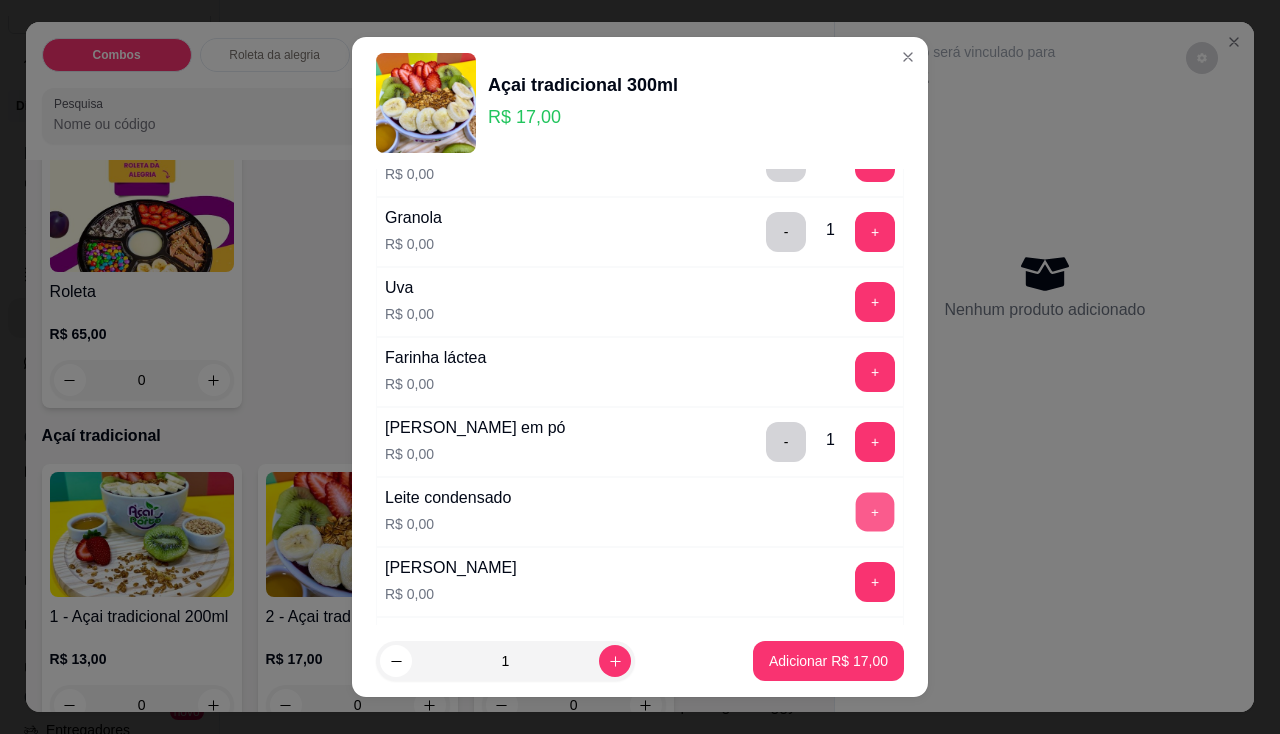 click on "+" at bounding box center [875, 511] 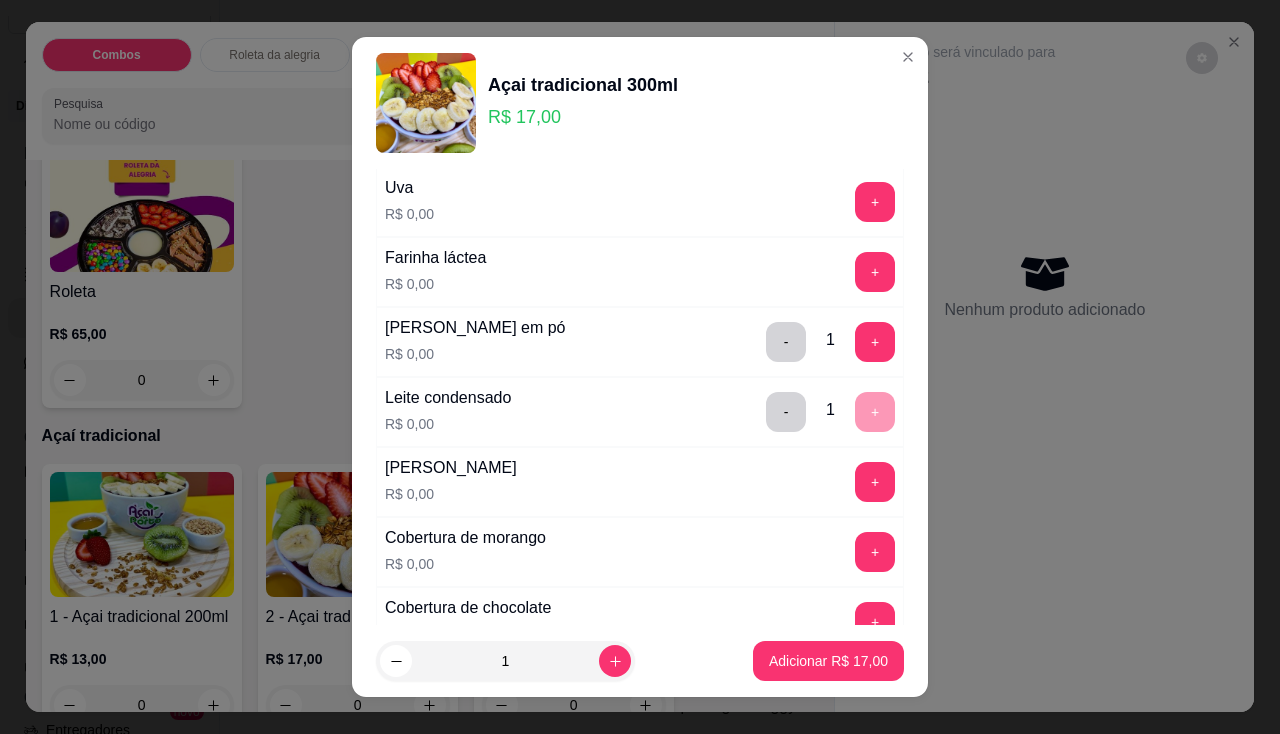 scroll, scrollTop: 800, scrollLeft: 0, axis: vertical 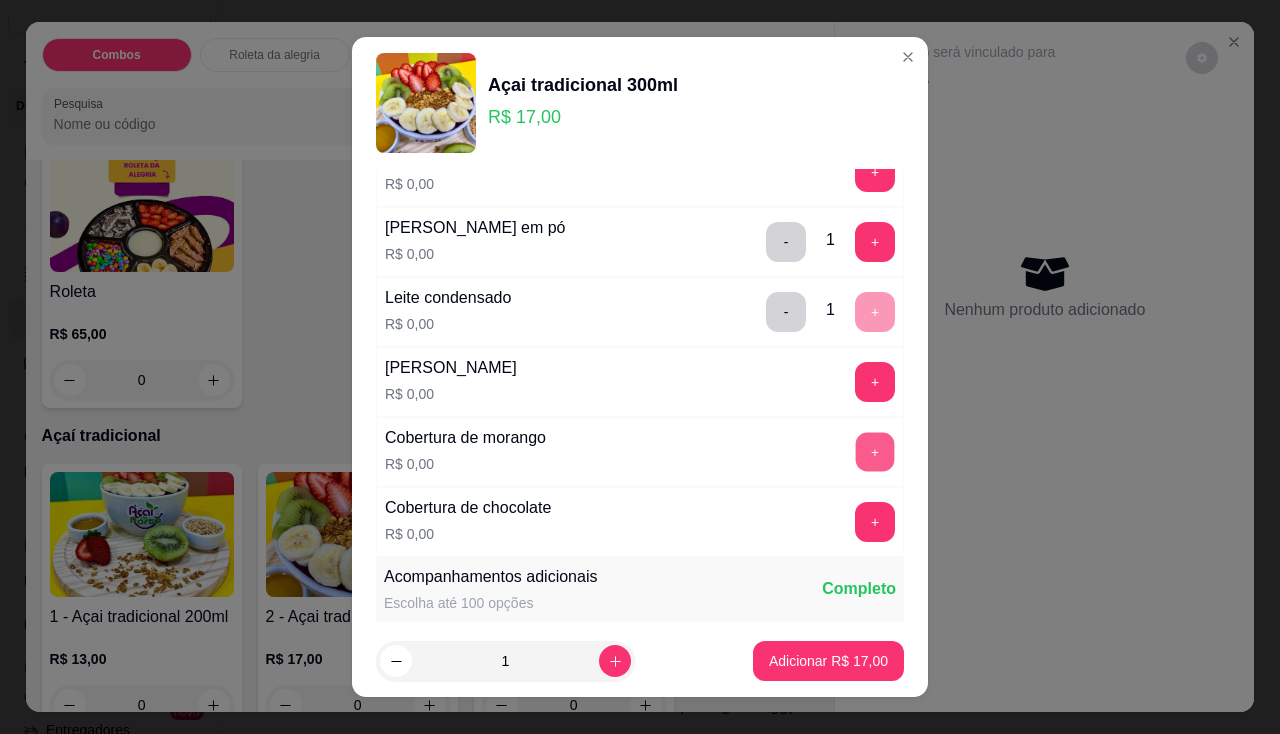 click on "+" at bounding box center [875, 451] 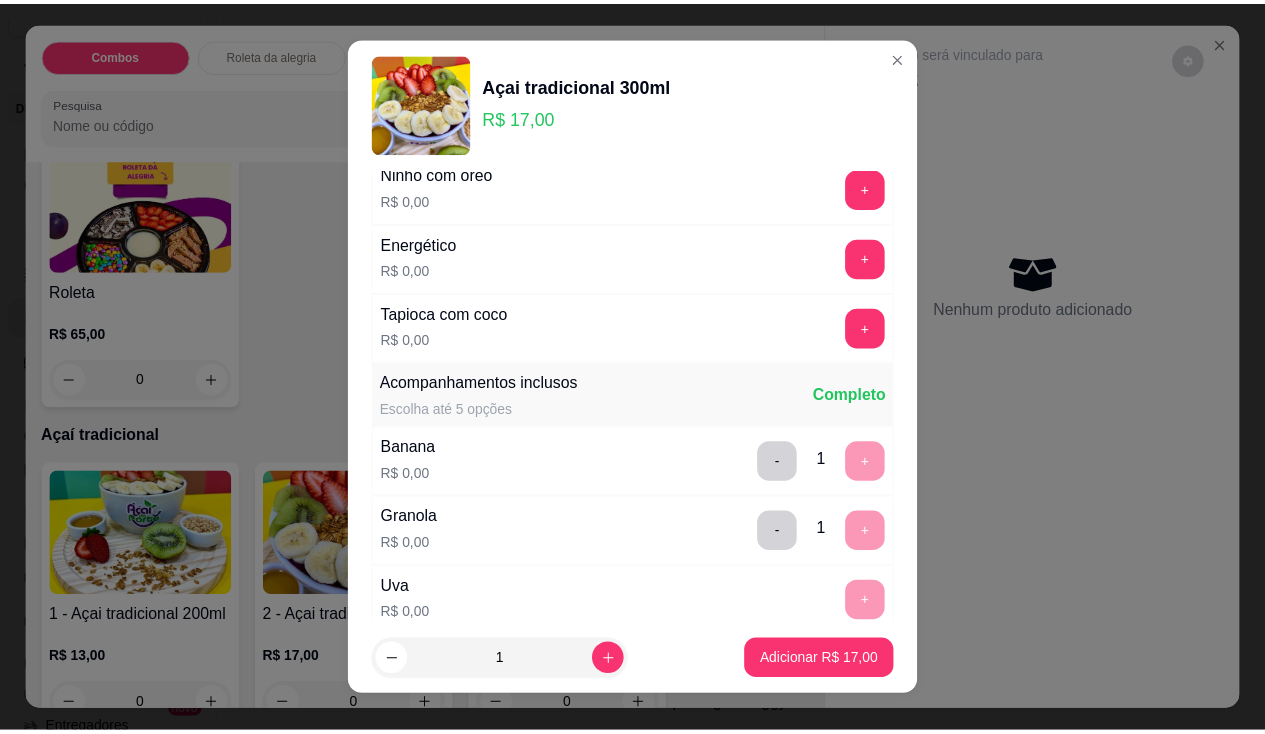scroll, scrollTop: 0, scrollLeft: 0, axis: both 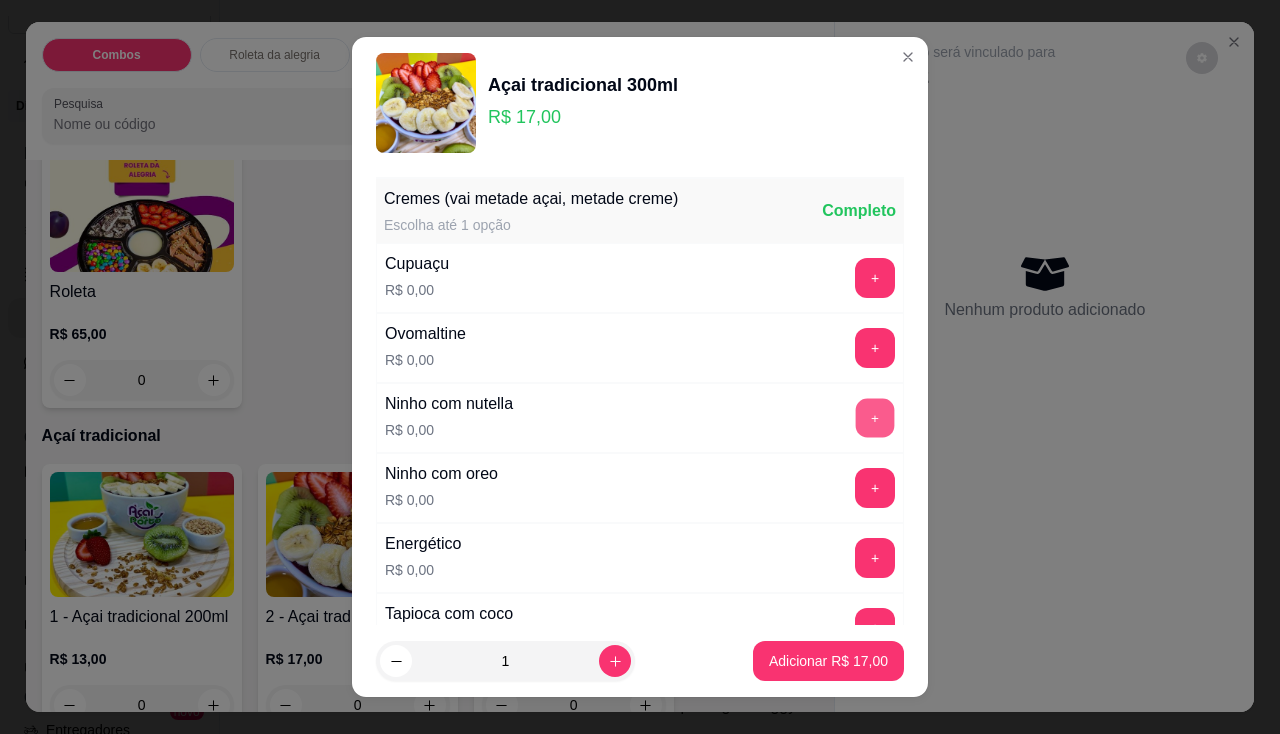 click on "+" at bounding box center [875, 417] 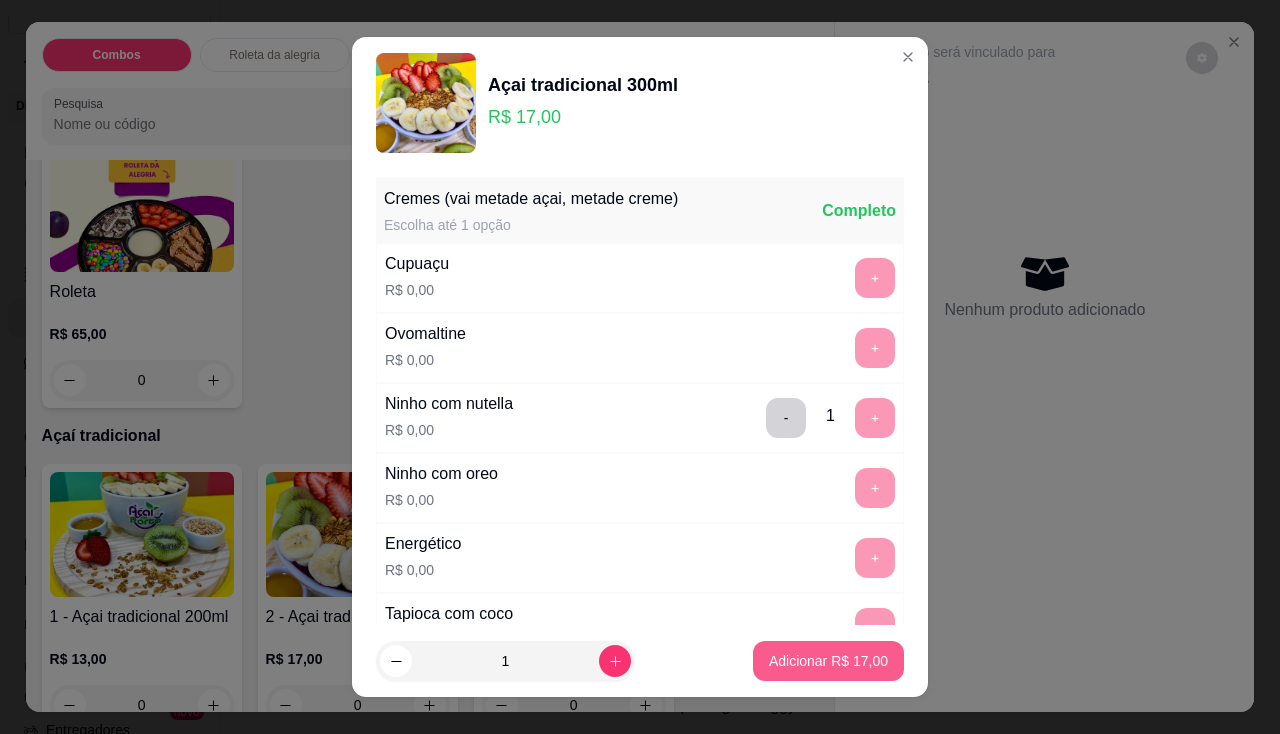click on "Adicionar   R$ 17,00" at bounding box center [828, 661] 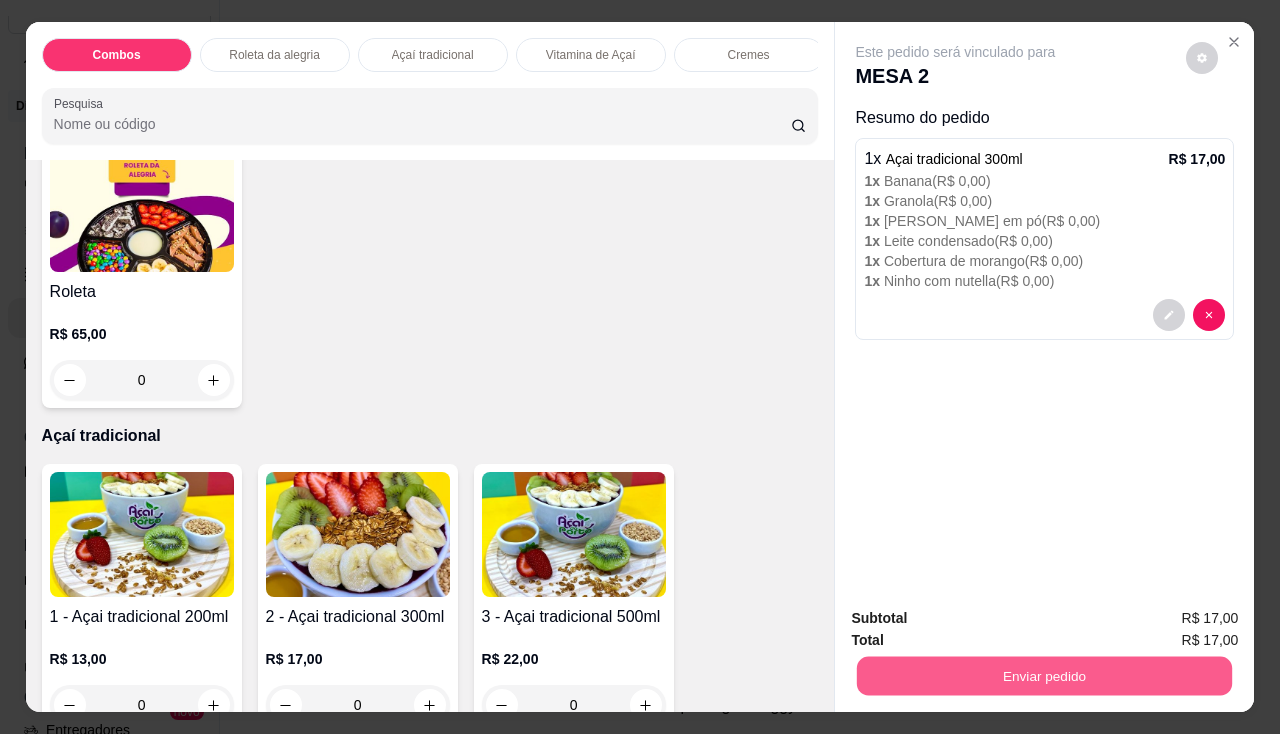 click on "Enviar pedido" at bounding box center (1044, 676) 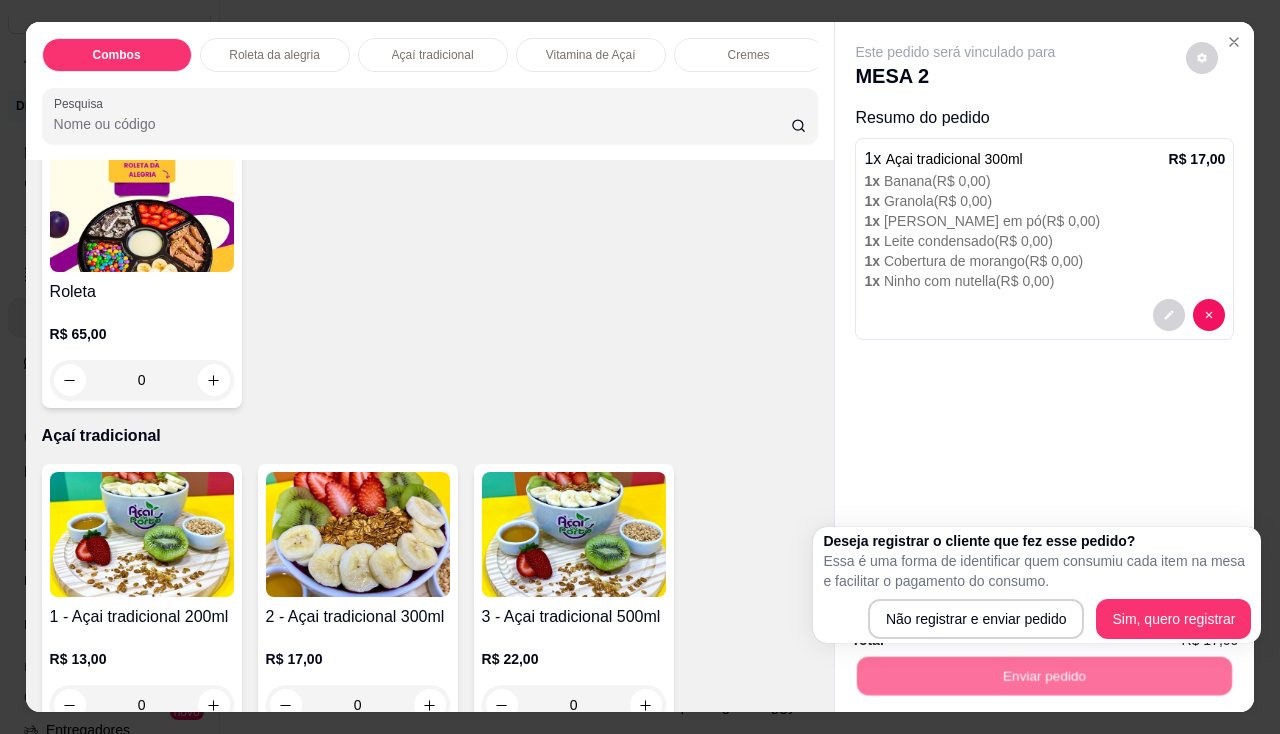 click on "Deseja registrar o cliente que fez esse pedido? Essa é uma forma de identificar quem consumiu cada item na mesa e facilitar o pagamento do consumo. Não registrar e enviar pedido Sim, quero registrar" at bounding box center (1037, 585) 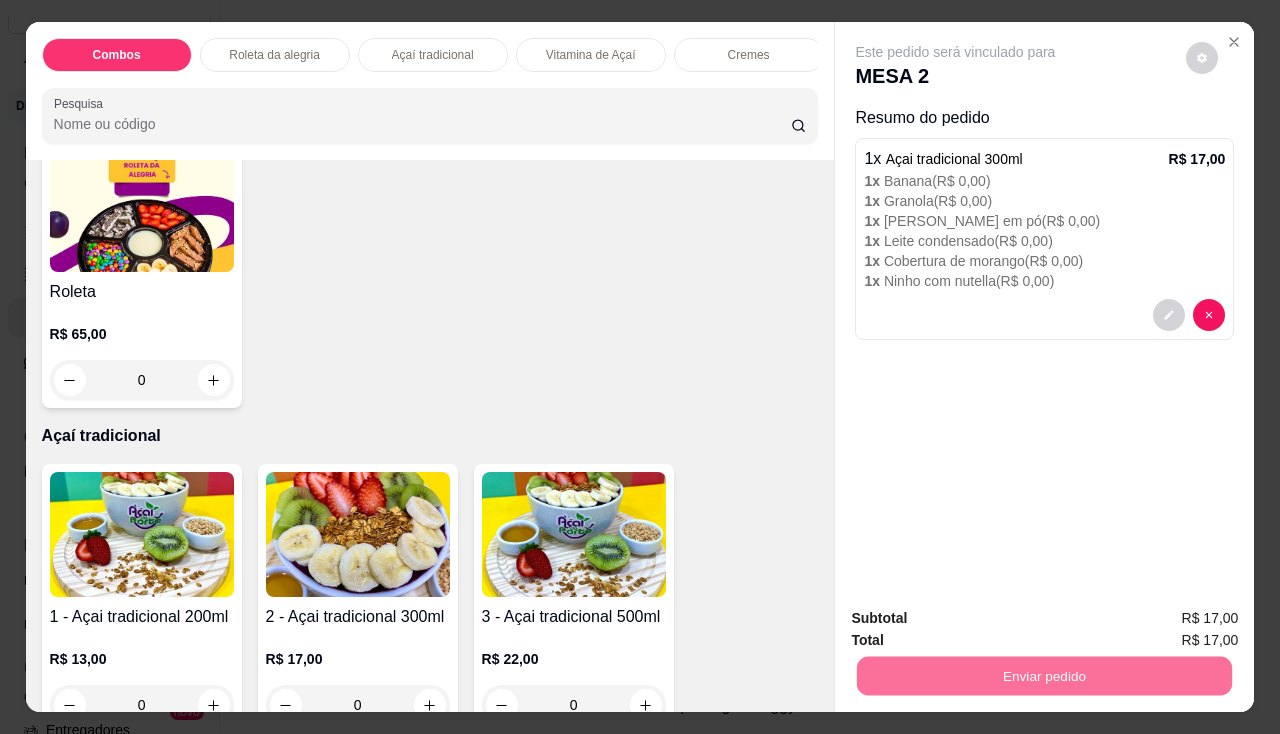 click on "Não registrar e enviar pedido" at bounding box center (979, 619) 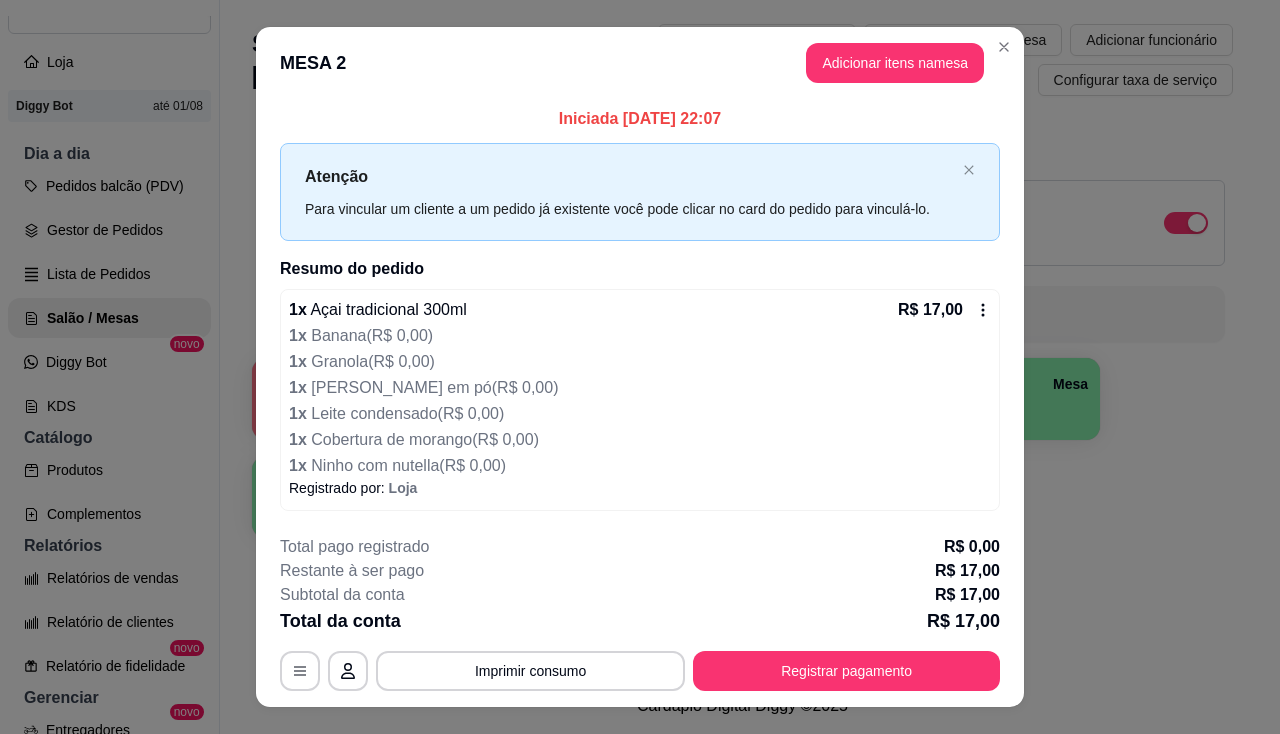 drag, startPoint x: 543, startPoint y: 637, endPoint x: 543, endPoint y: 676, distance: 39 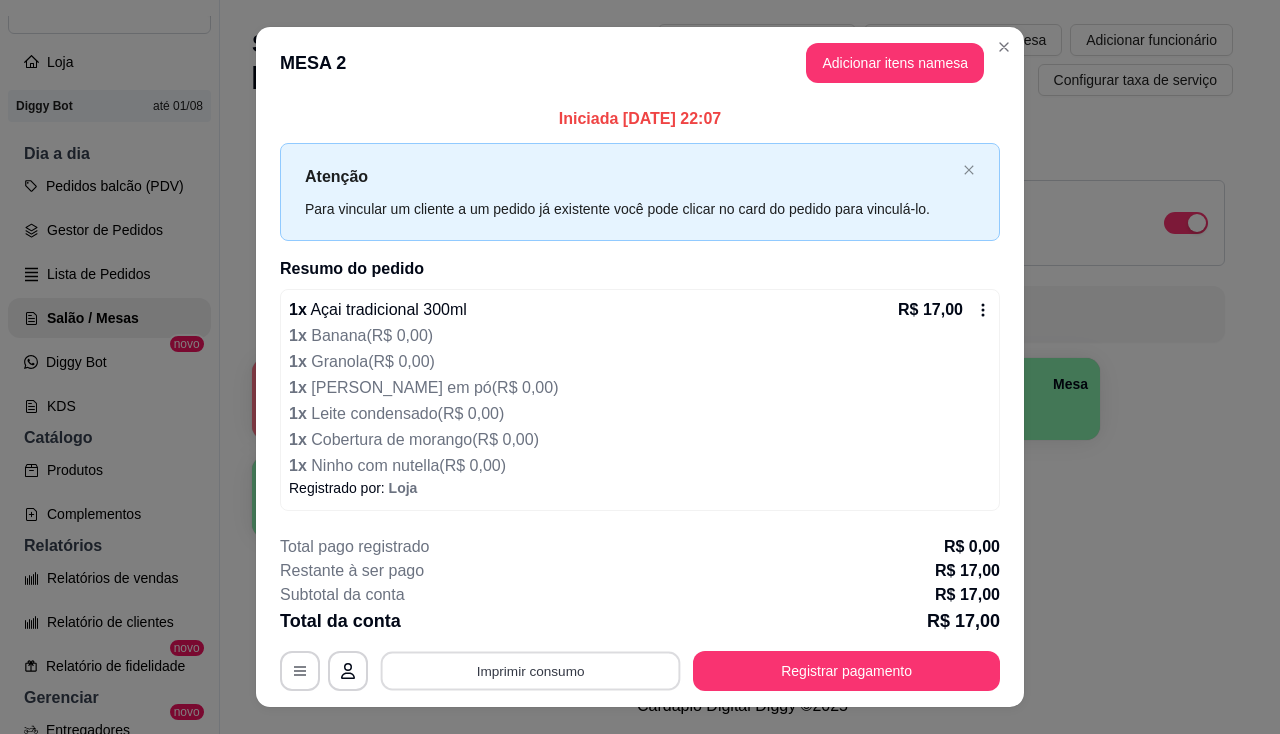 click on "Imprimir consumo" at bounding box center (531, 670) 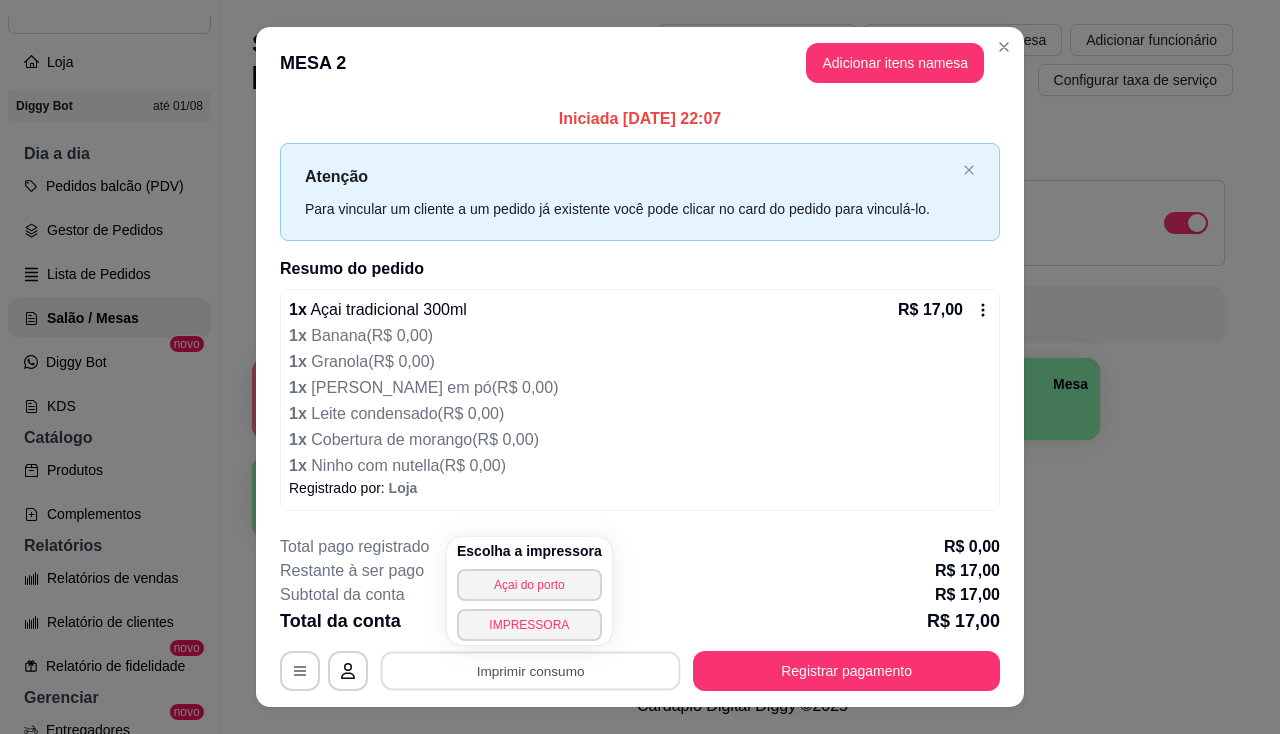 click on "IMPRESSORA" at bounding box center [529, 625] 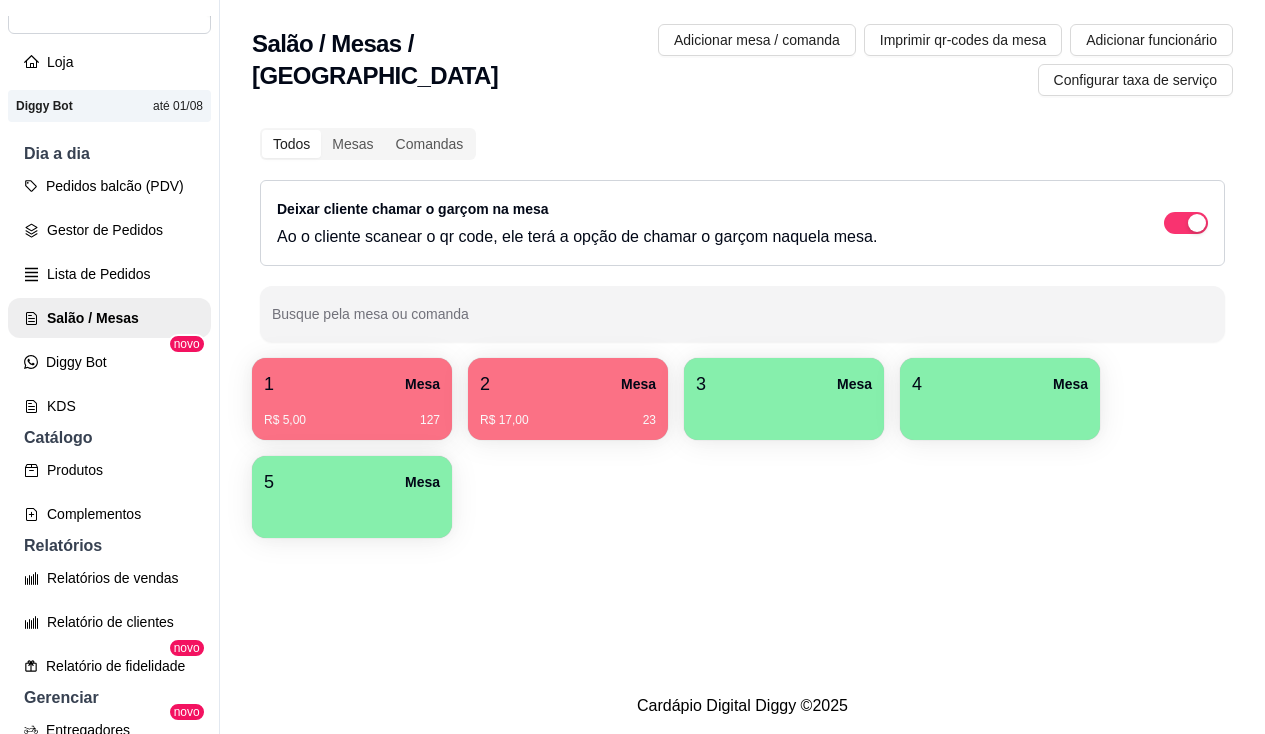 click on "2 Mesa" at bounding box center (568, 384) 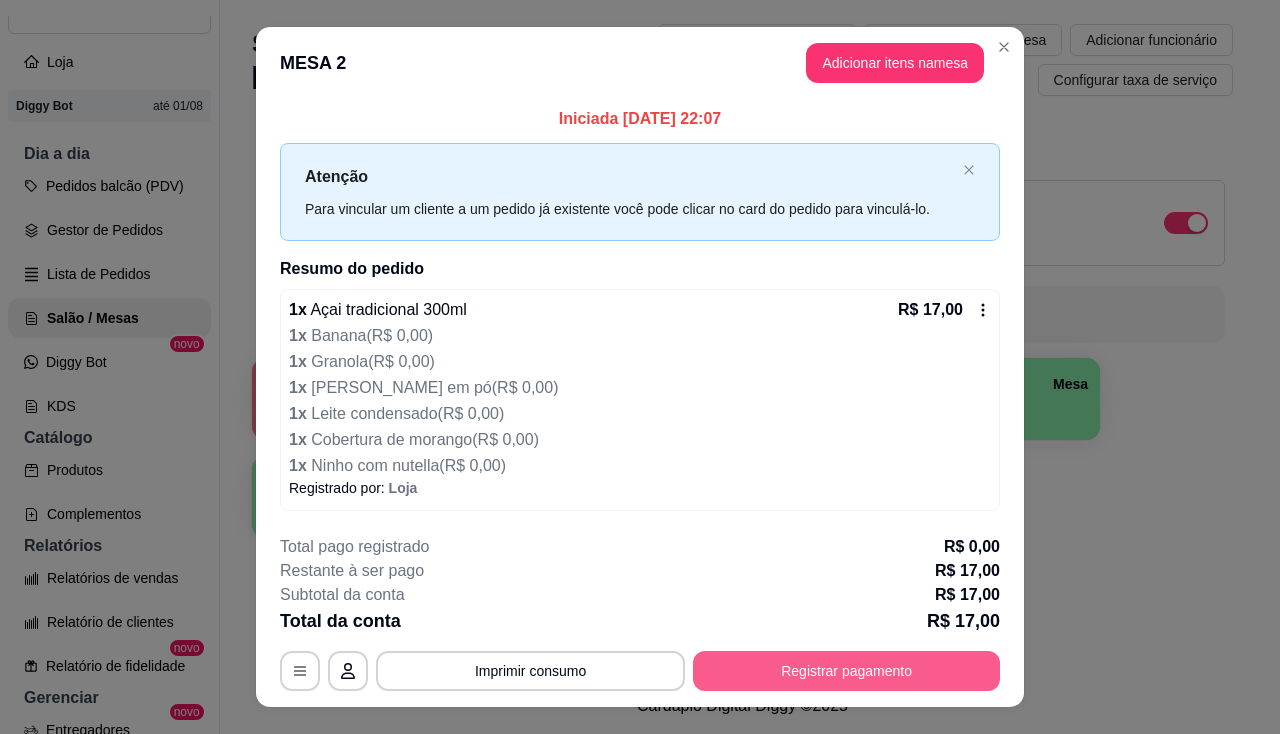click on "Registrar pagamento" at bounding box center (846, 671) 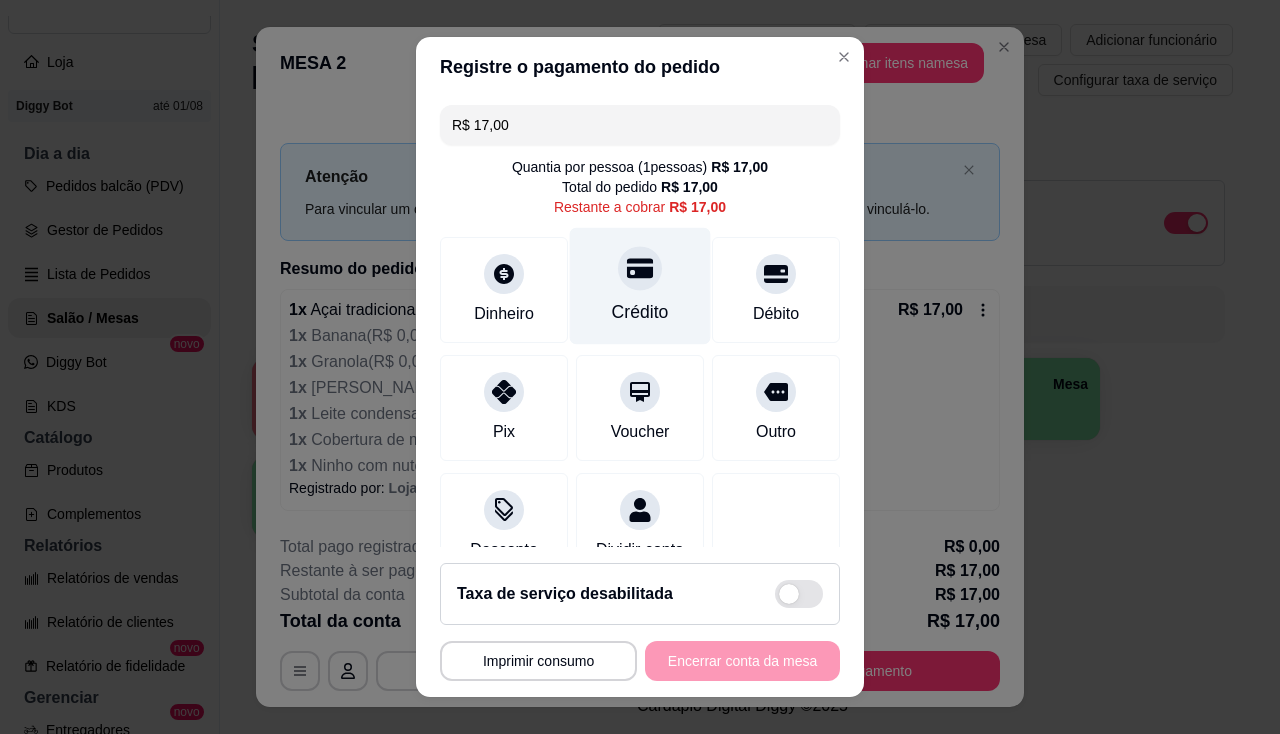 click 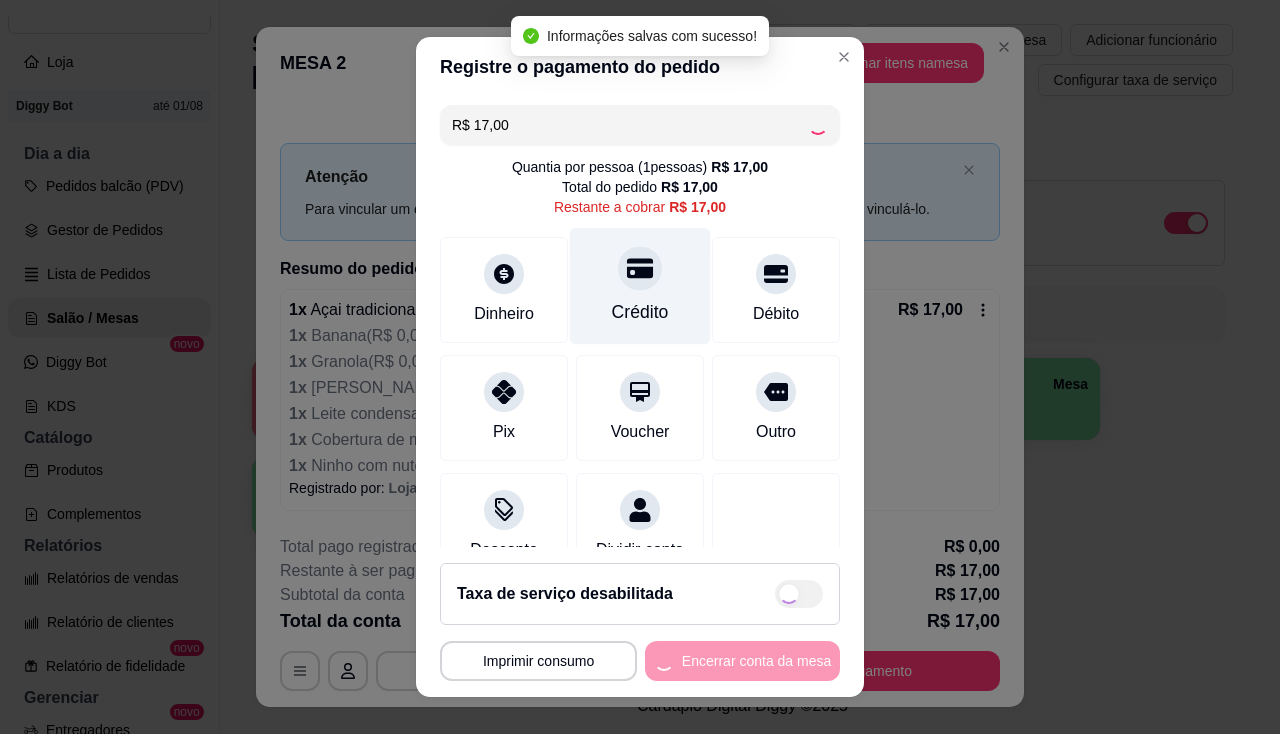 type on "R$ 0,00" 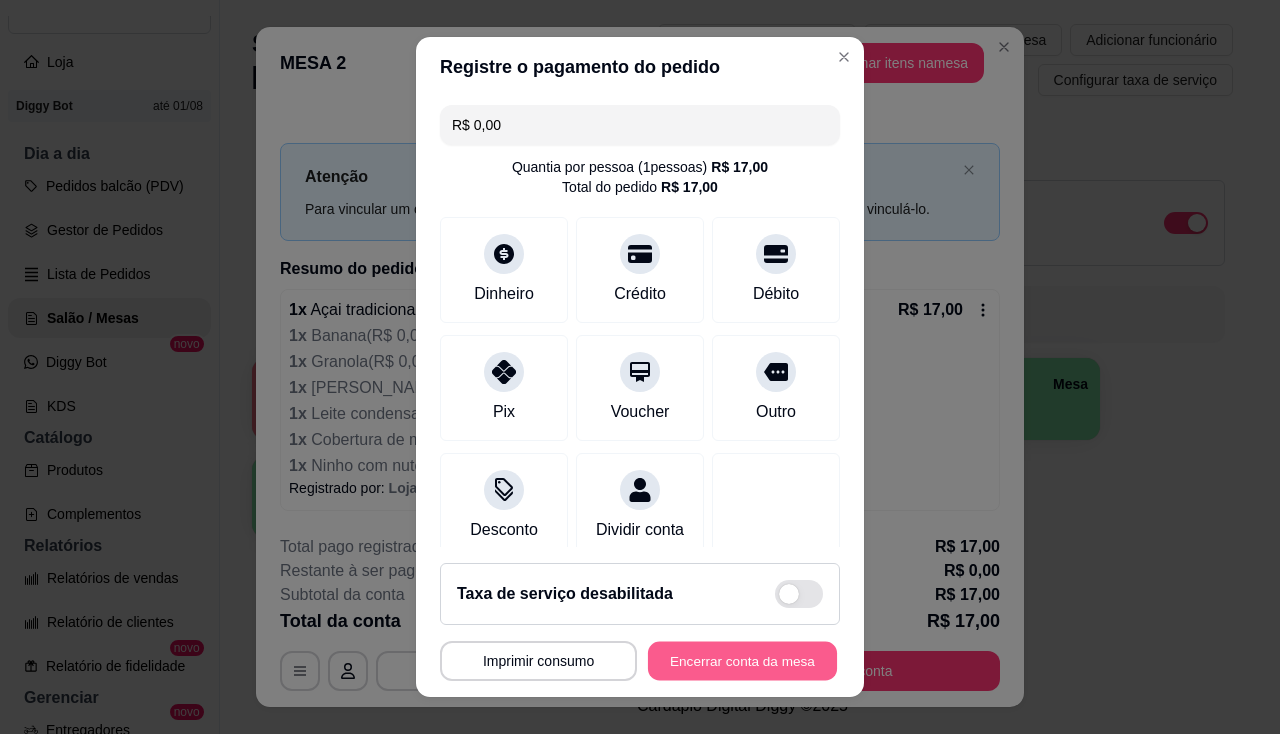 click on "Encerrar conta da mesa" at bounding box center (742, 661) 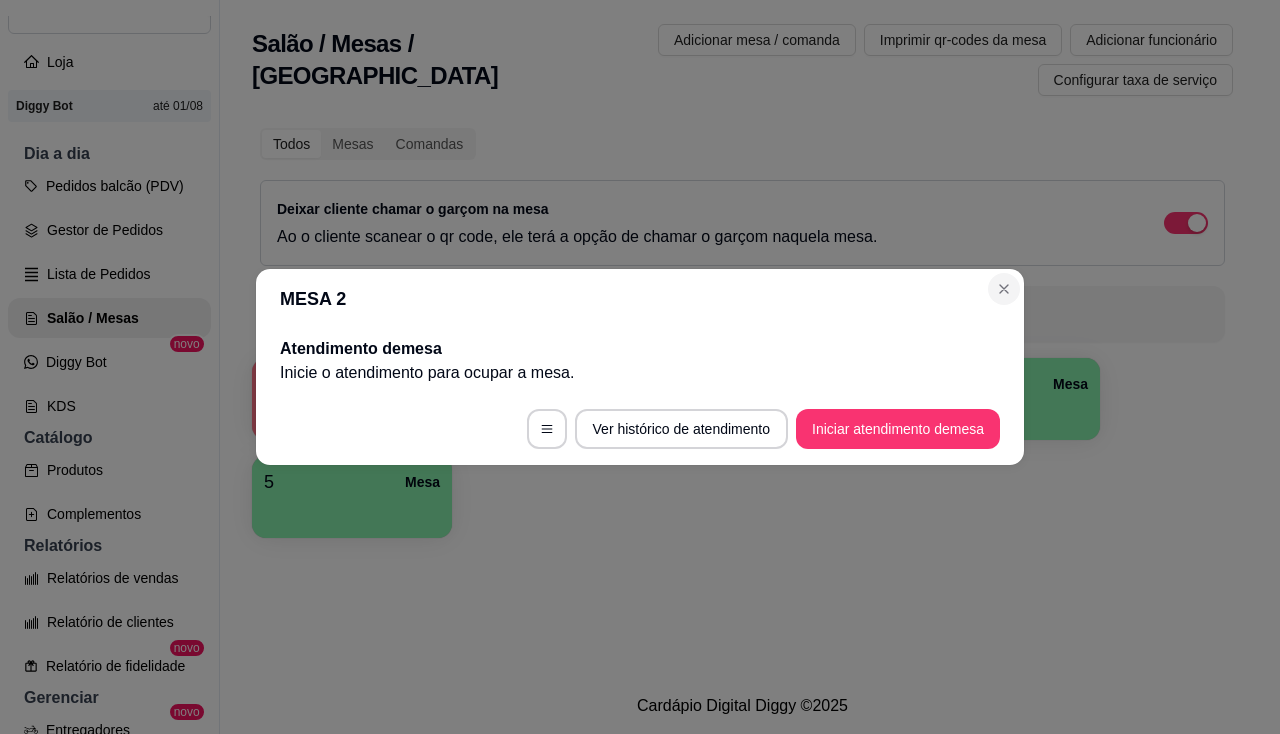 click on "Todos Mesas Comandas Deixar cliente chamar o garçom na mesa Ao o cliente scanear o qr code, ele terá a opção de chamar o garçom naquela mesa. Busque pela mesa ou comanda" at bounding box center (742, 235) 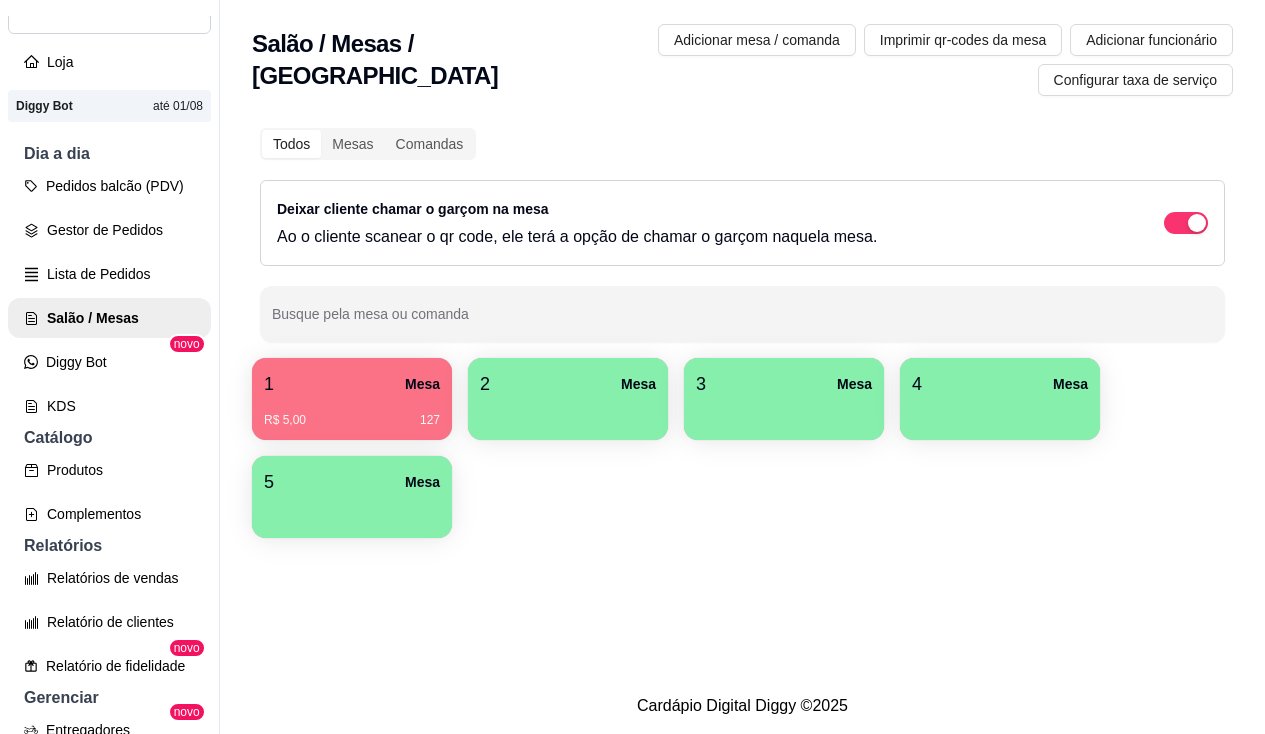 click on "Salão / Mesas / Comandas Adicionar mesa / comanda Imprimir qr-codes da mesa Adicionar funcionário Configurar taxa de serviço" at bounding box center [742, 54] 